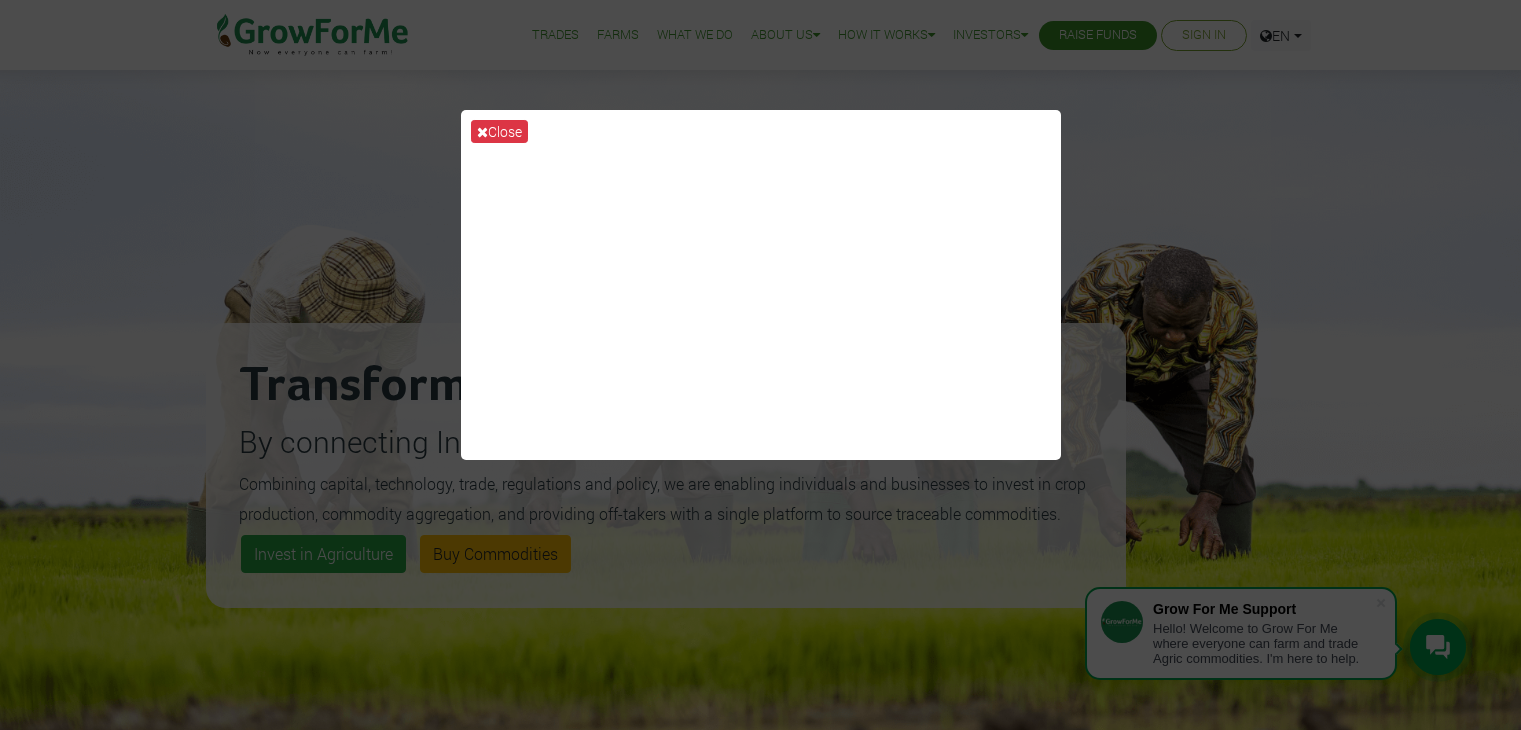 scroll, scrollTop: 0, scrollLeft: 0, axis: both 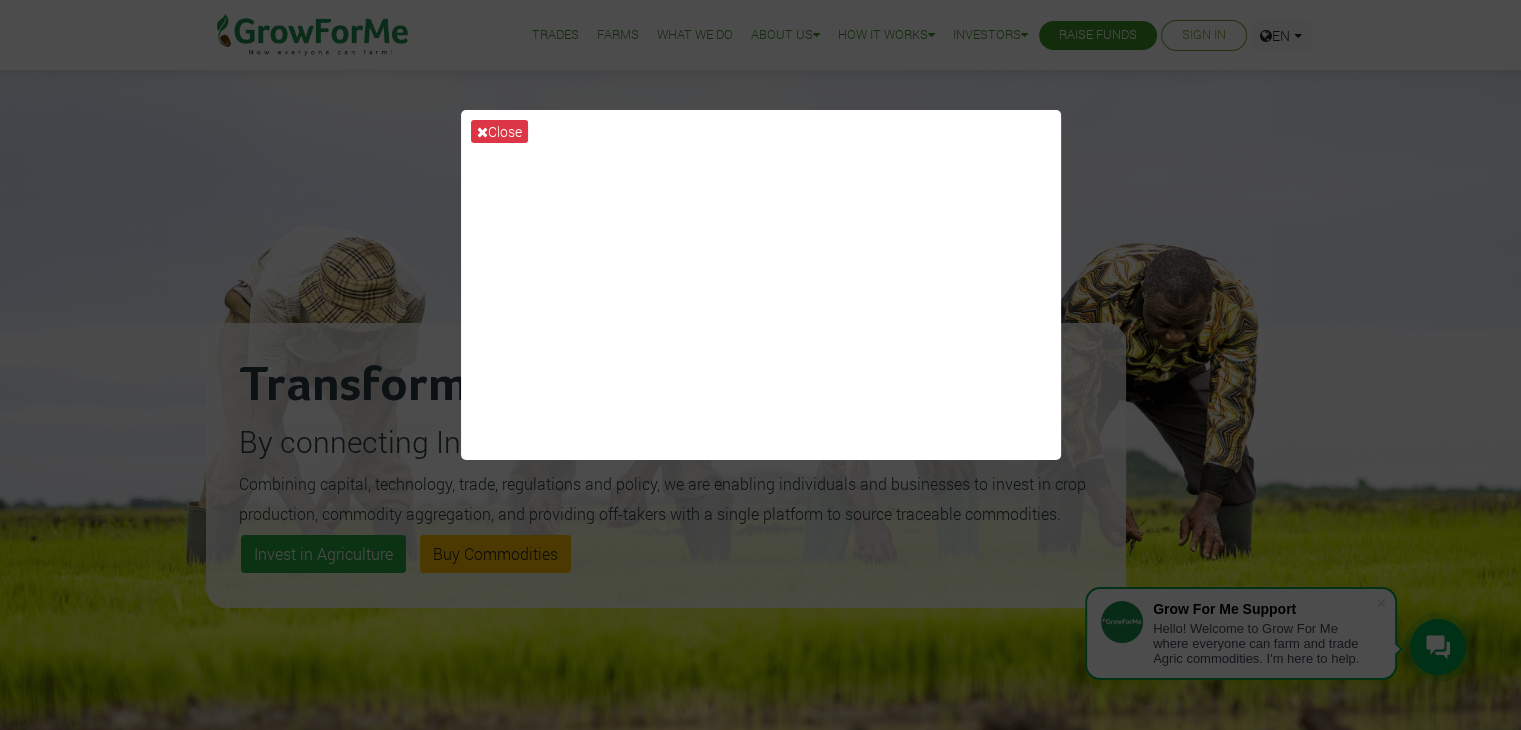 click on "Close" at bounding box center (760, 365) 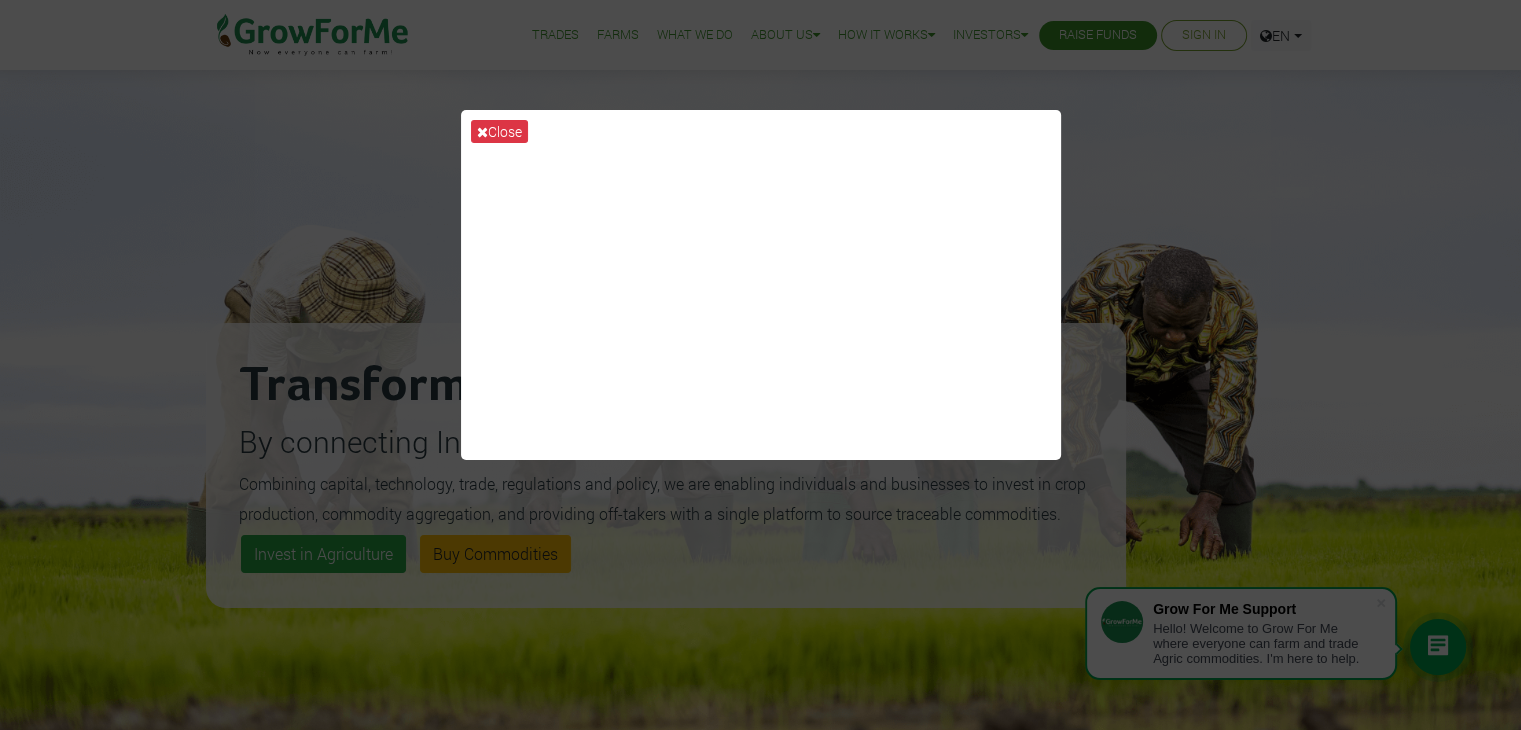 click on "Close" at bounding box center [760, 365] 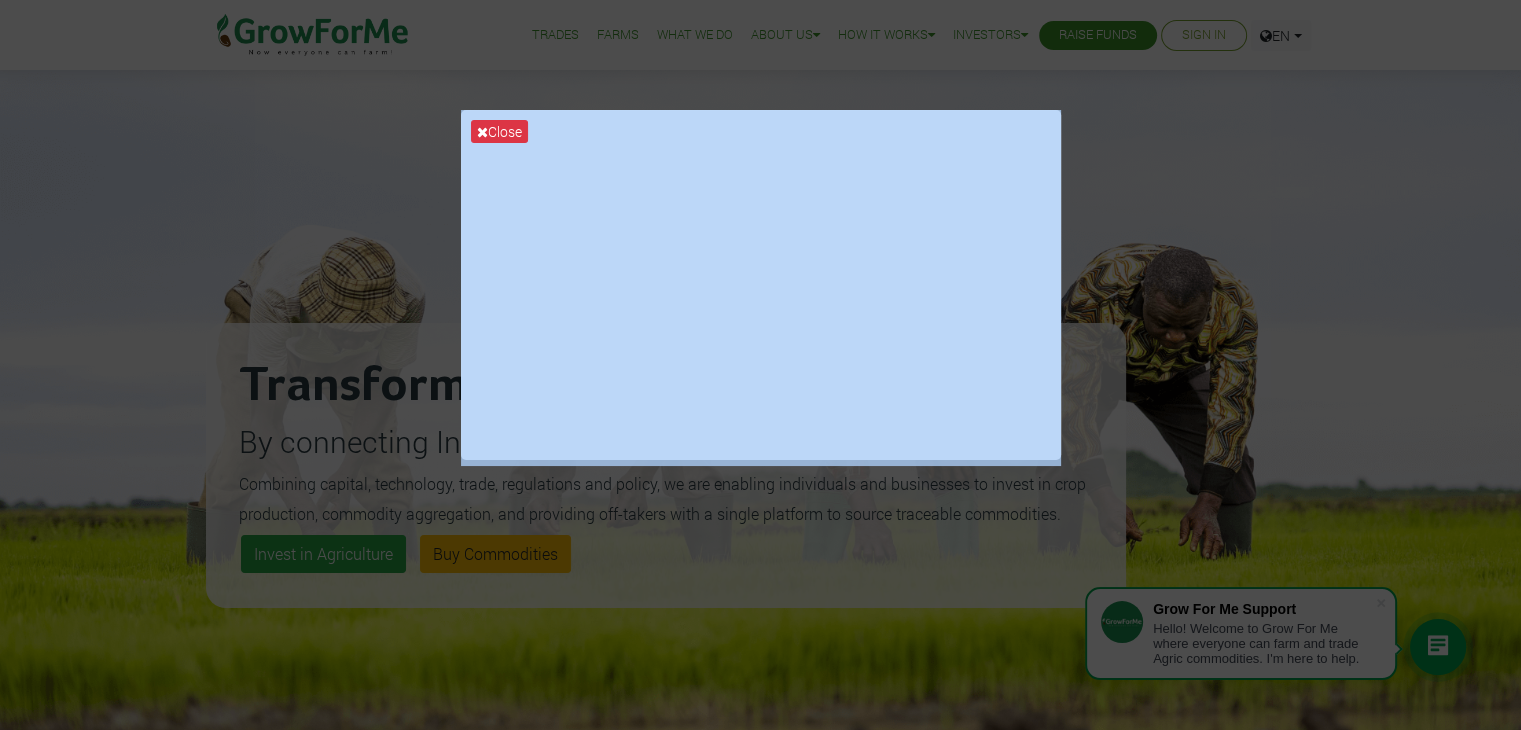 click on "Close" at bounding box center (760, 365) 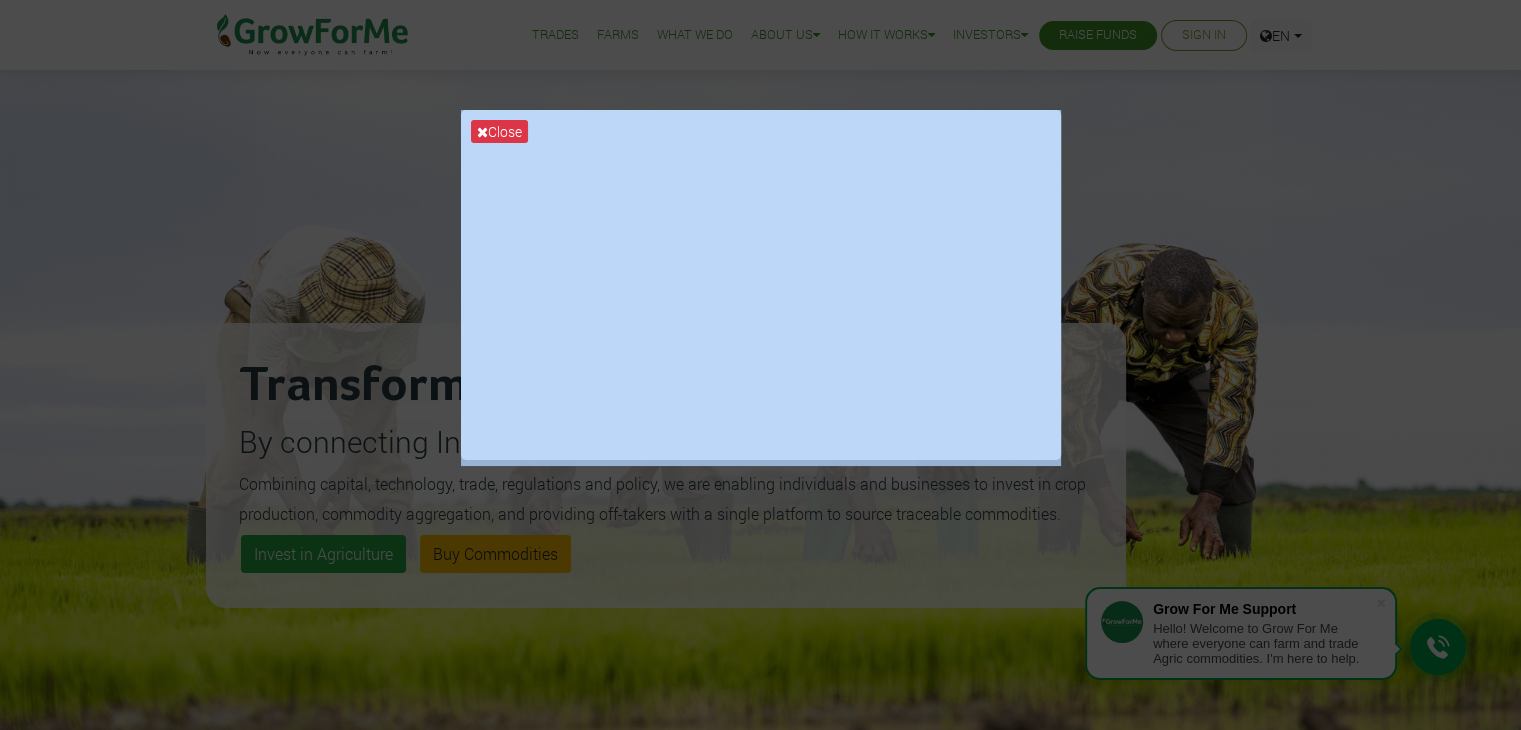 click on "Close" at bounding box center [760, 365] 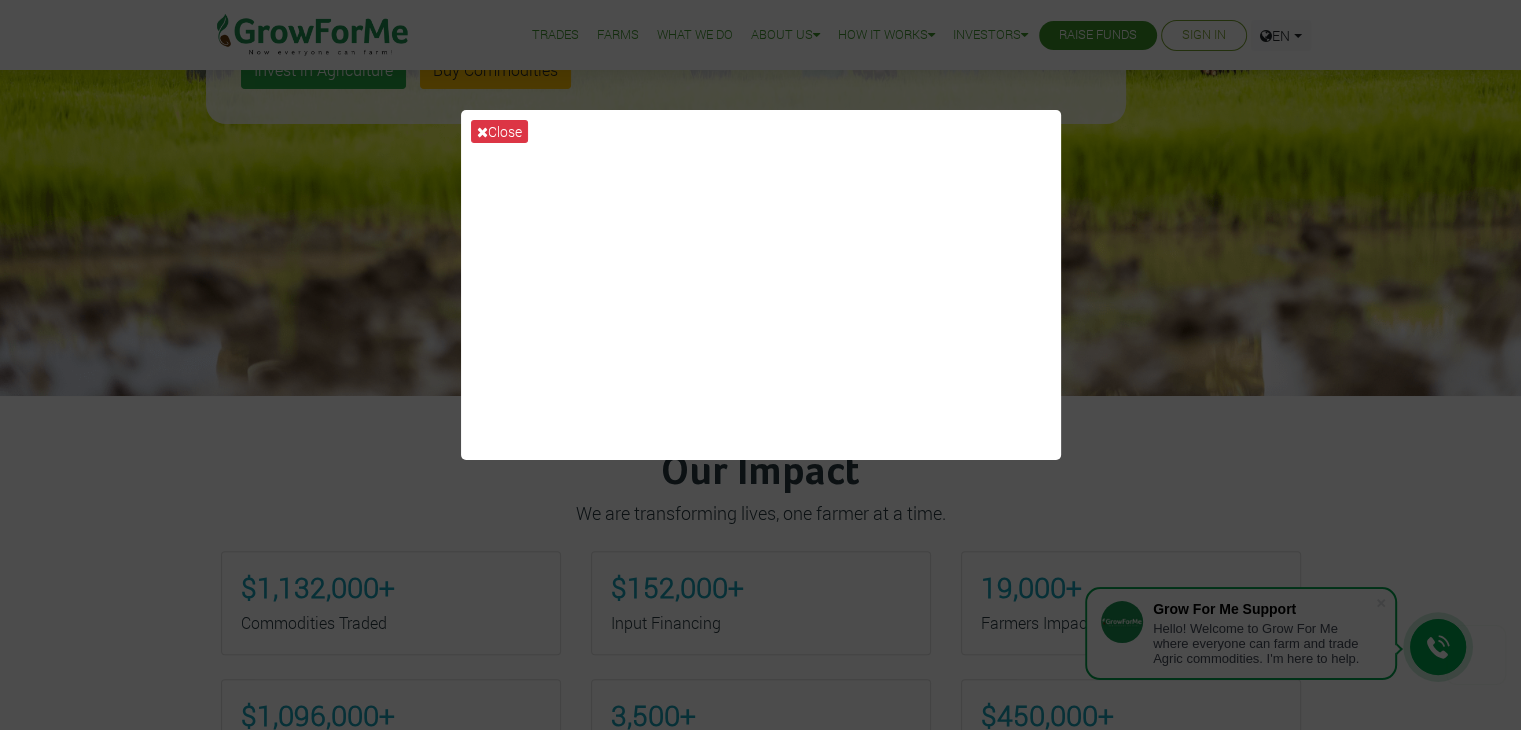 scroll, scrollTop: 475, scrollLeft: 0, axis: vertical 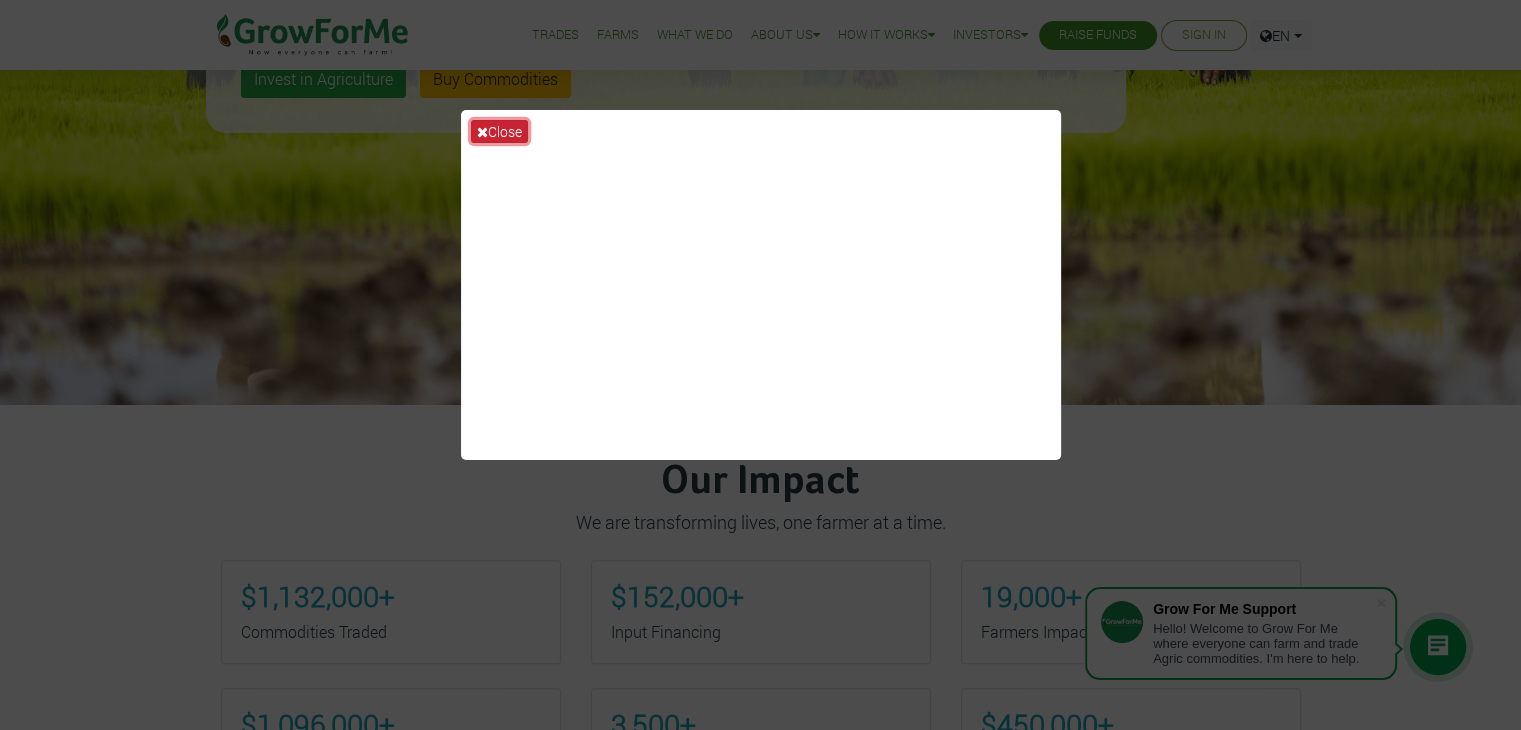click on "Close" at bounding box center (499, 131) 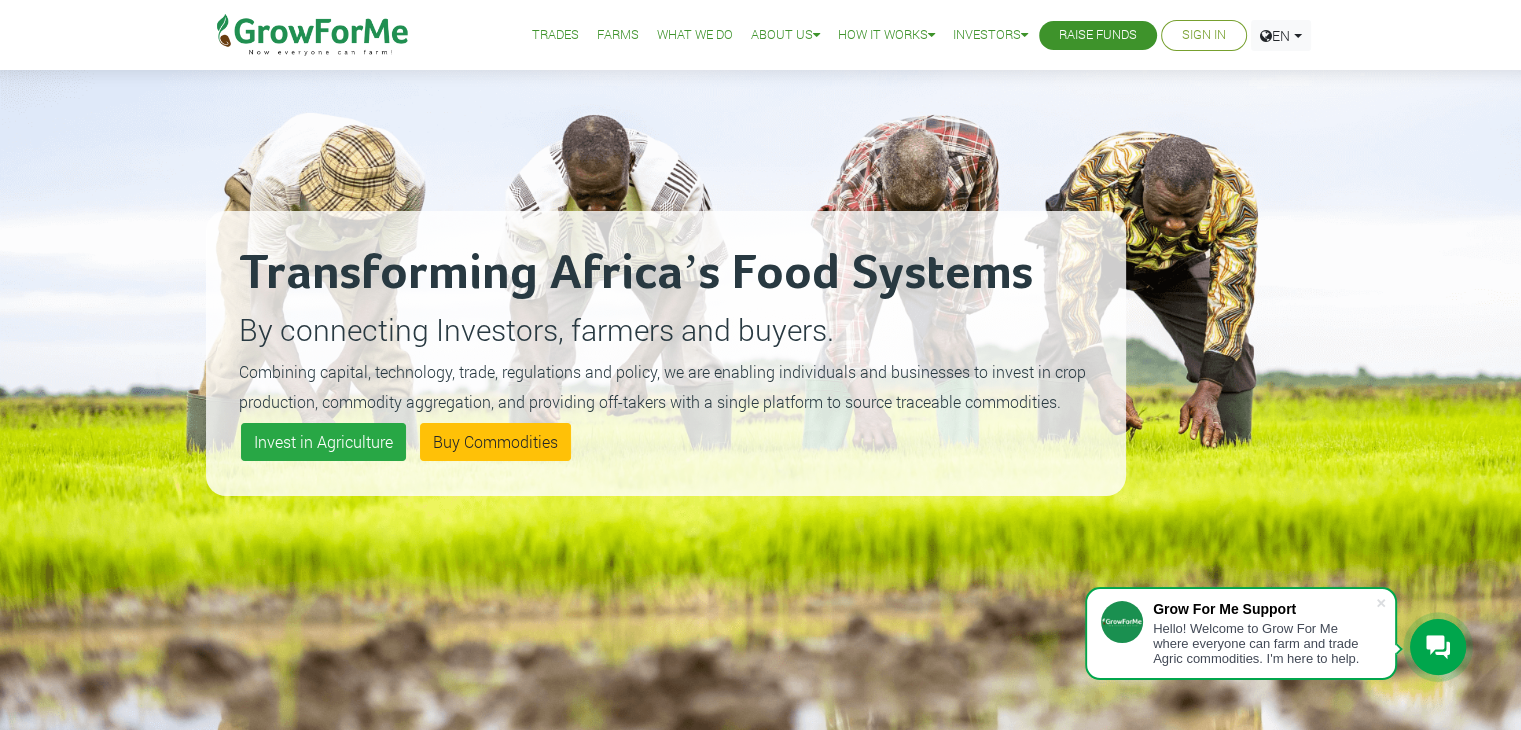 scroll, scrollTop: 112, scrollLeft: 0, axis: vertical 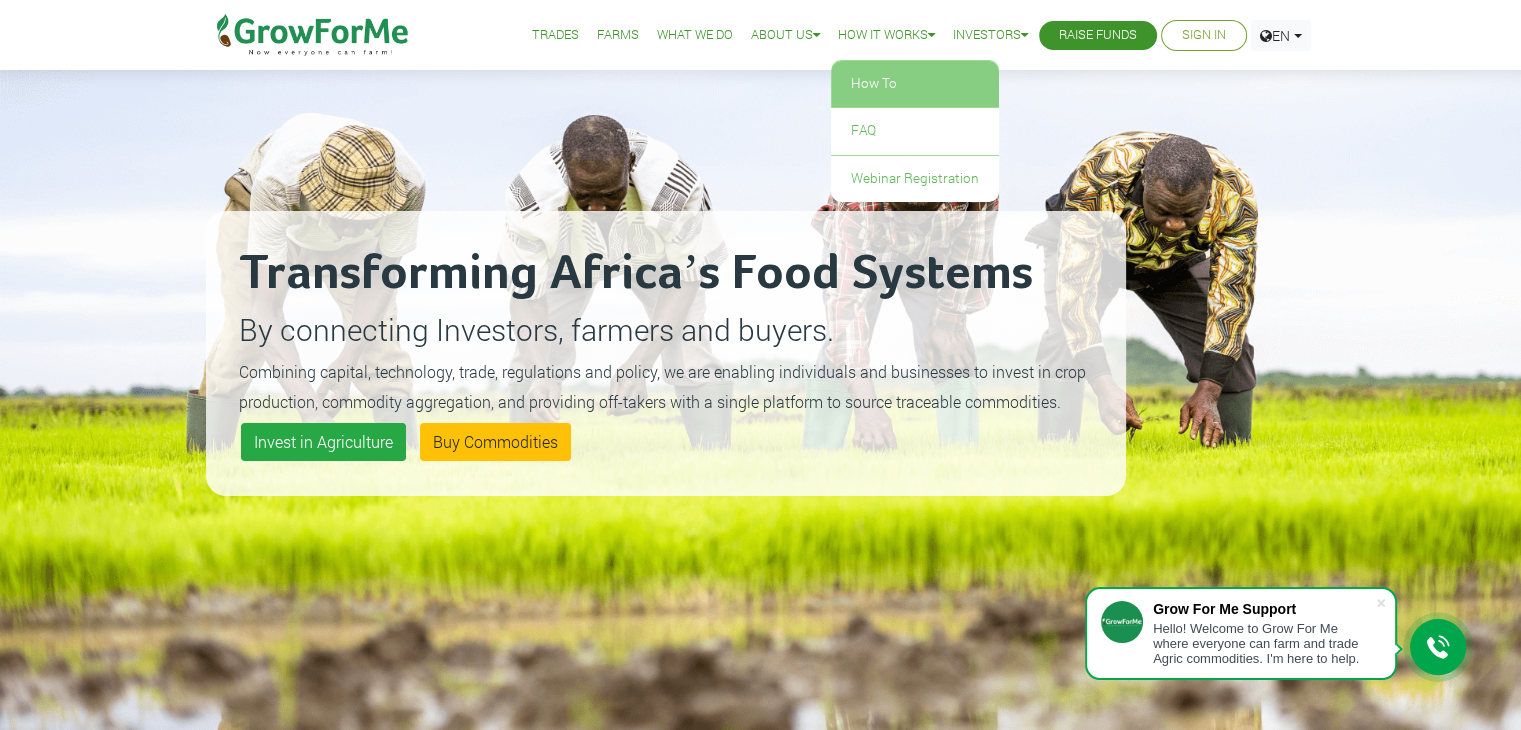 click on "How To" at bounding box center (915, 84) 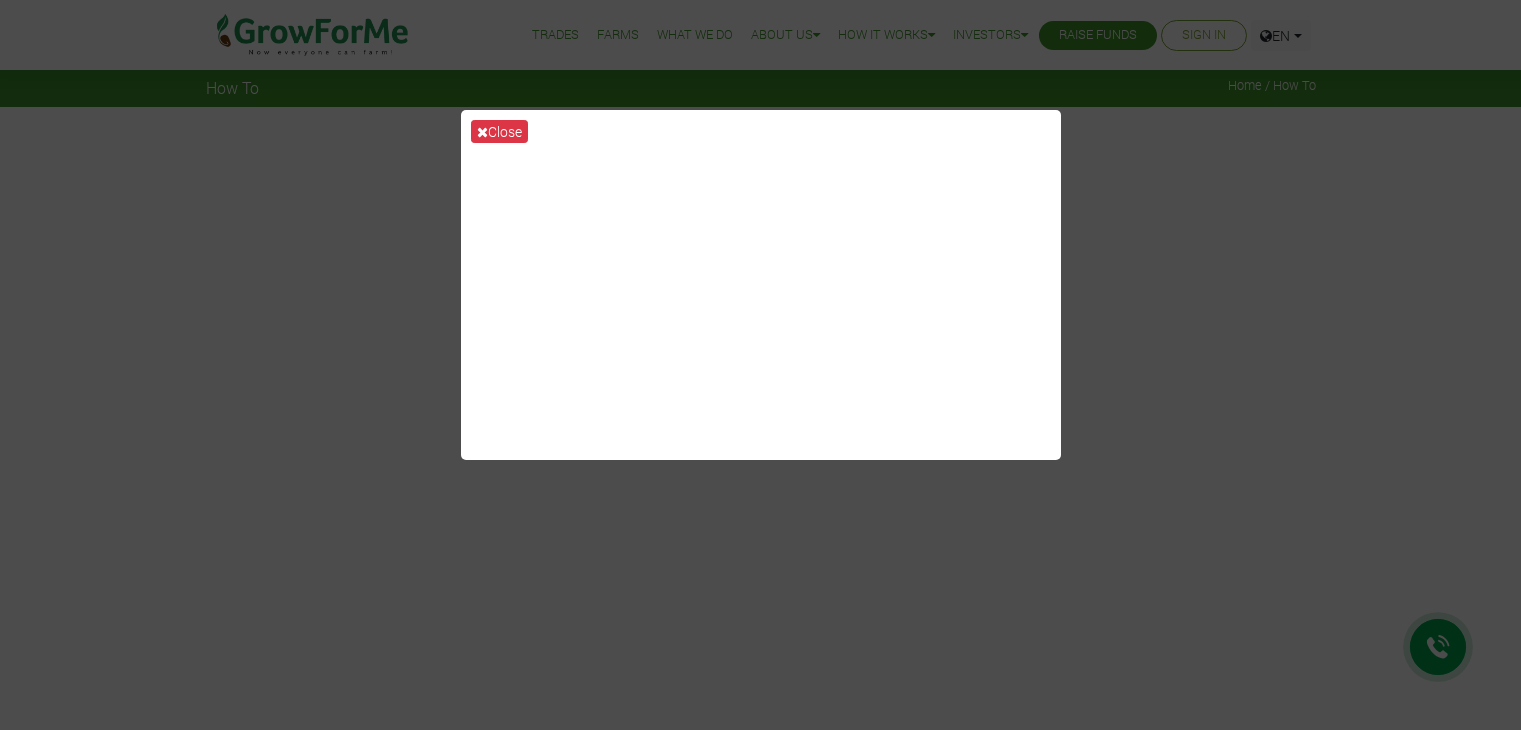 scroll, scrollTop: 0, scrollLeft: 0, axis: both 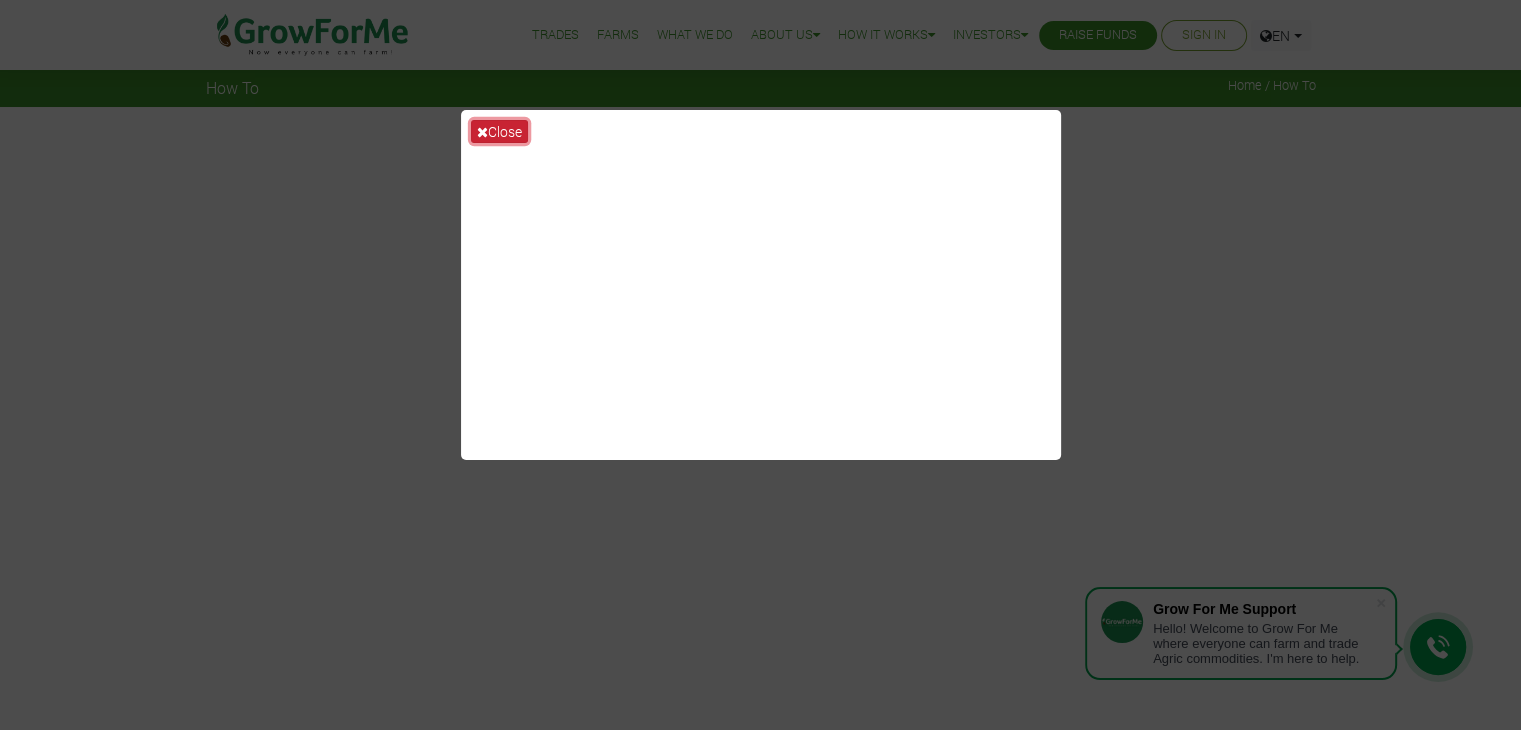 click on "Close" at bounding box center [499, 131] 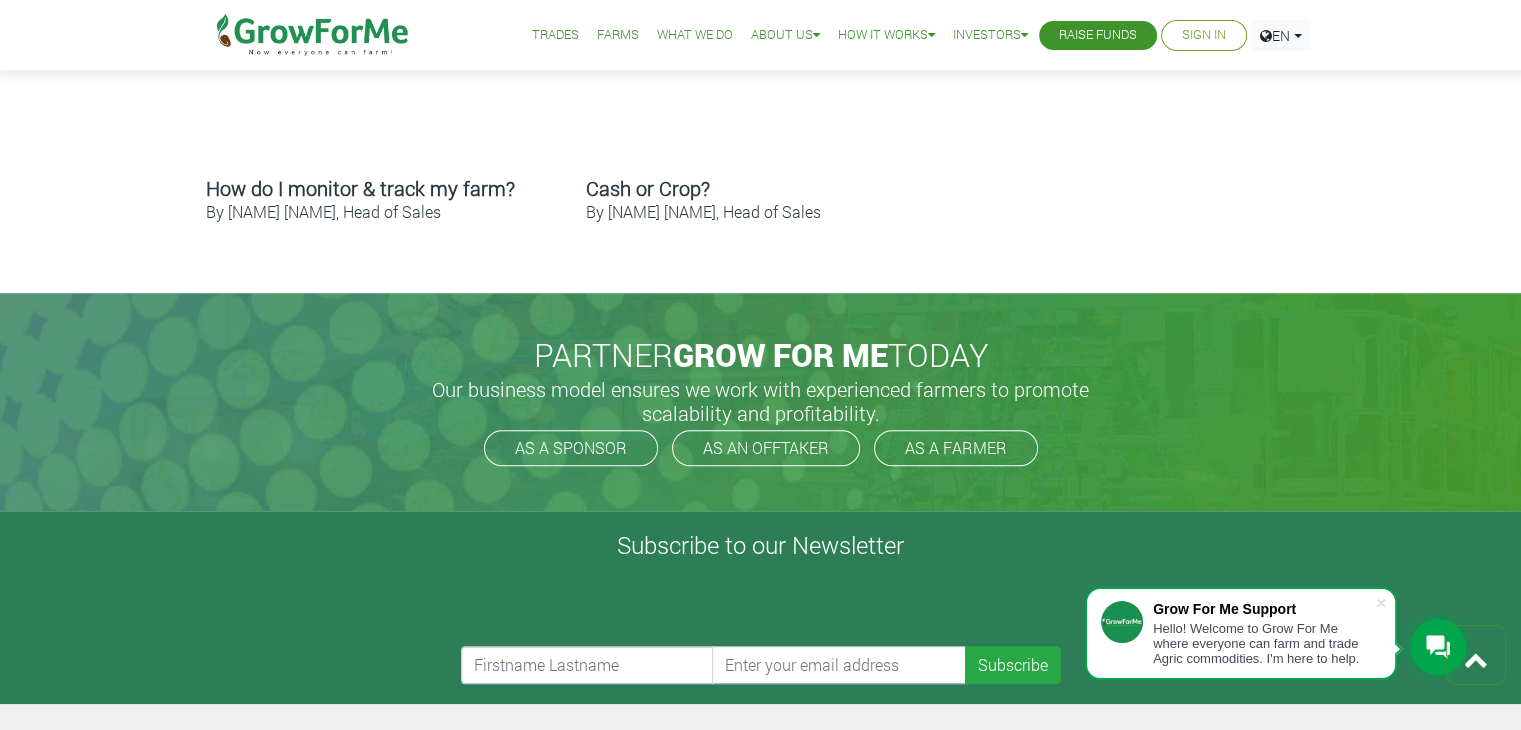scroll, scrollTop: 1468, scrollLeft: 0, axis: vertical 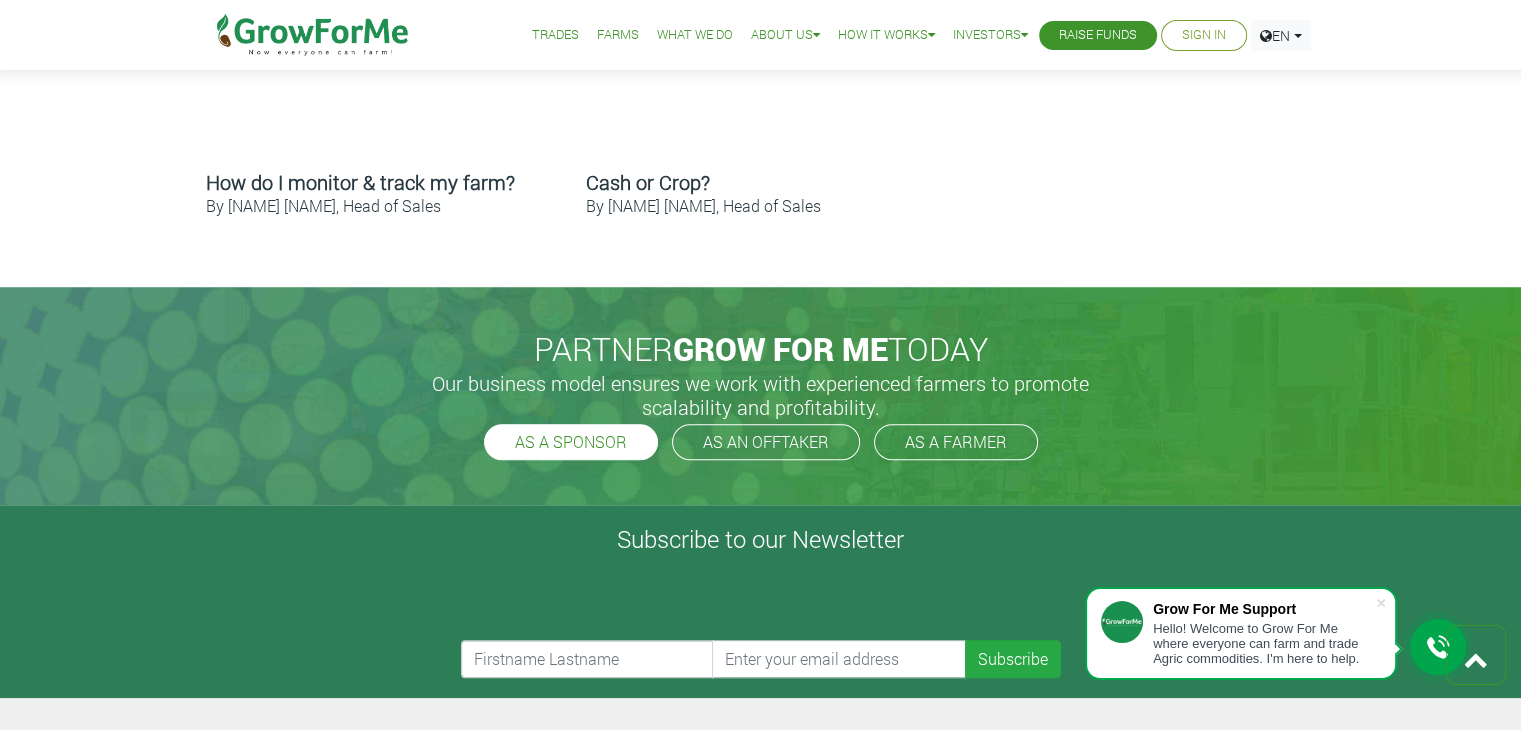 click on "AS A SPONSOR" at bounding box center (571, 442) 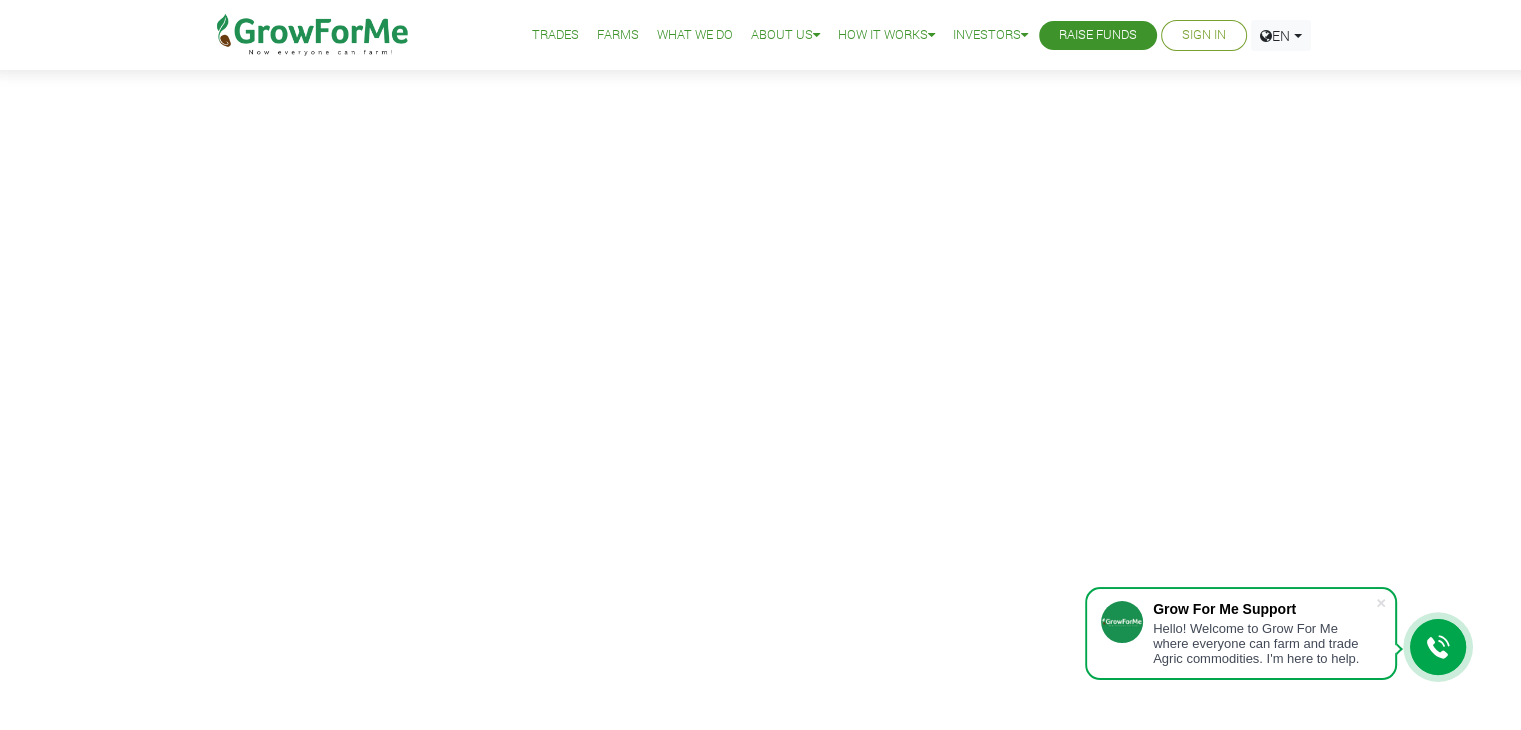 scroll, scrollTop: 0, scrollLeft: 0, axis: both 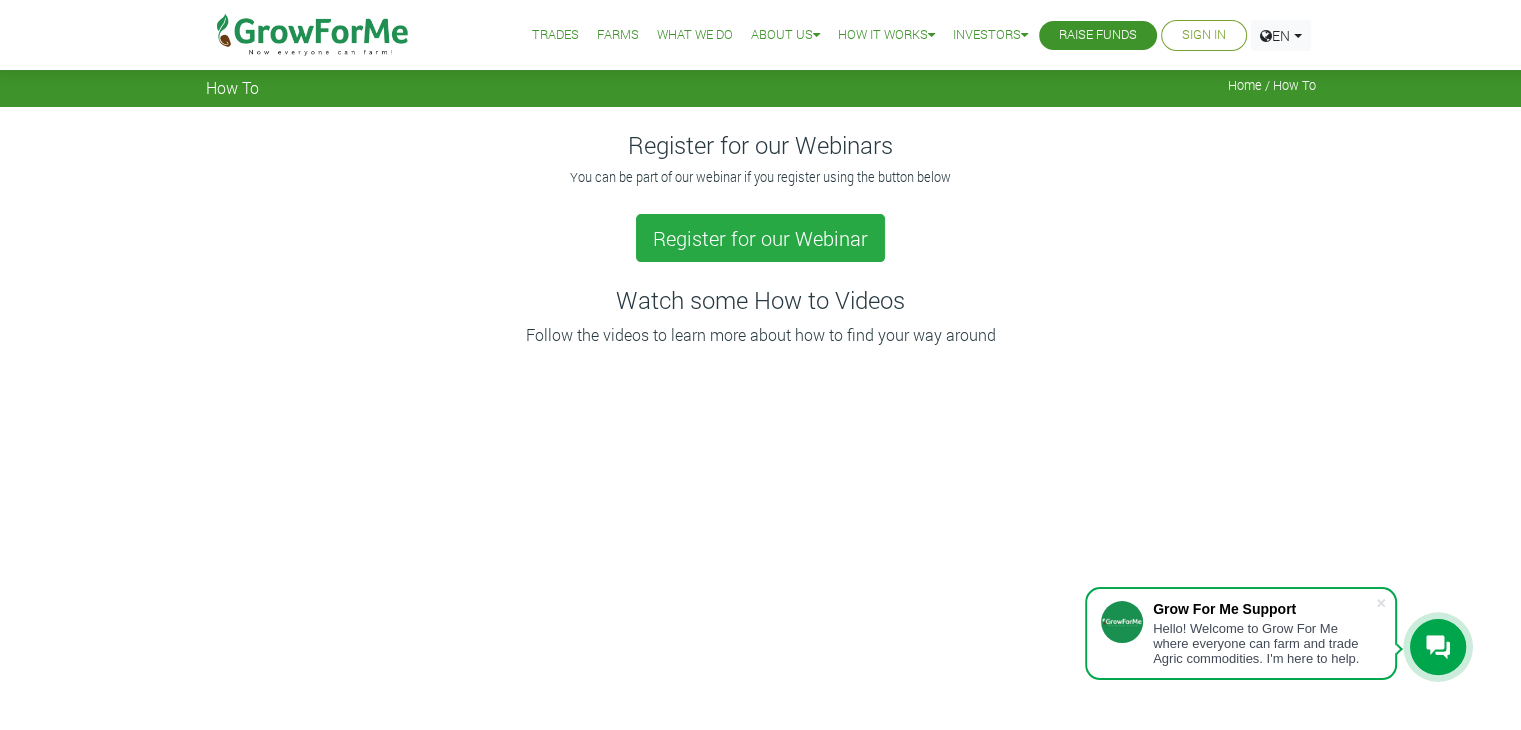 click on "Farms" at bounding box center [618, 35] 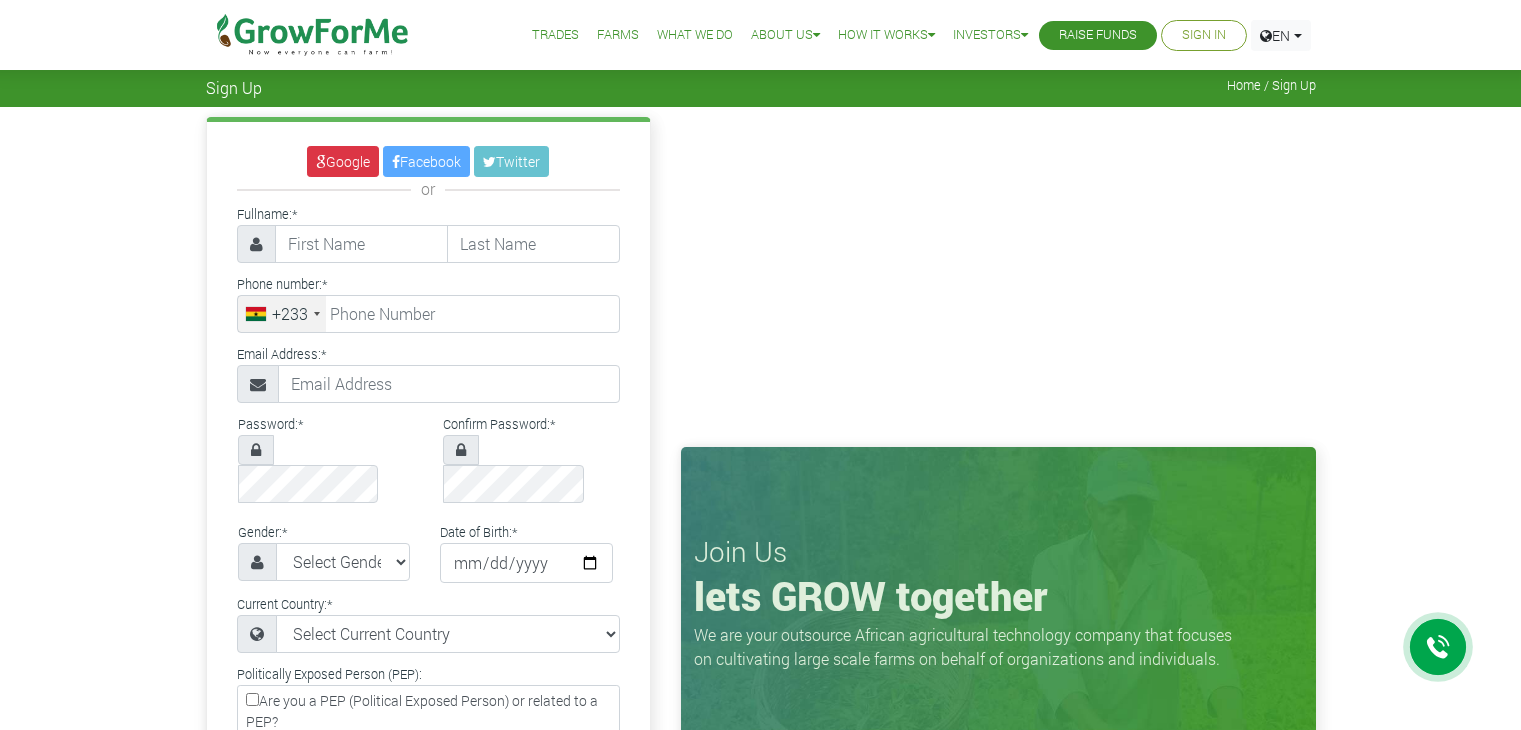 scroll, scrollTop: 0, scrollLeft: 0, axis: both 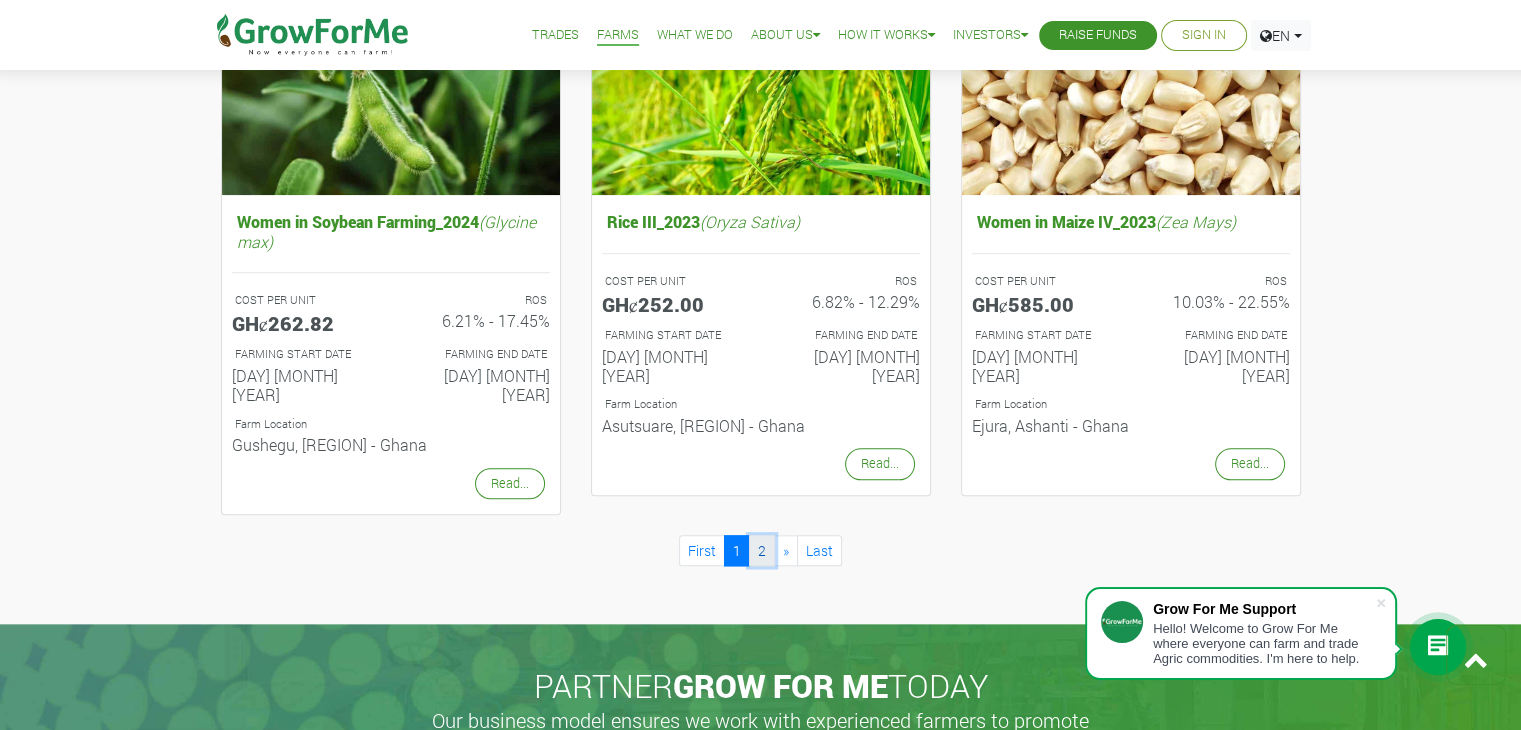click on "2" at bounding box center [762, 550] 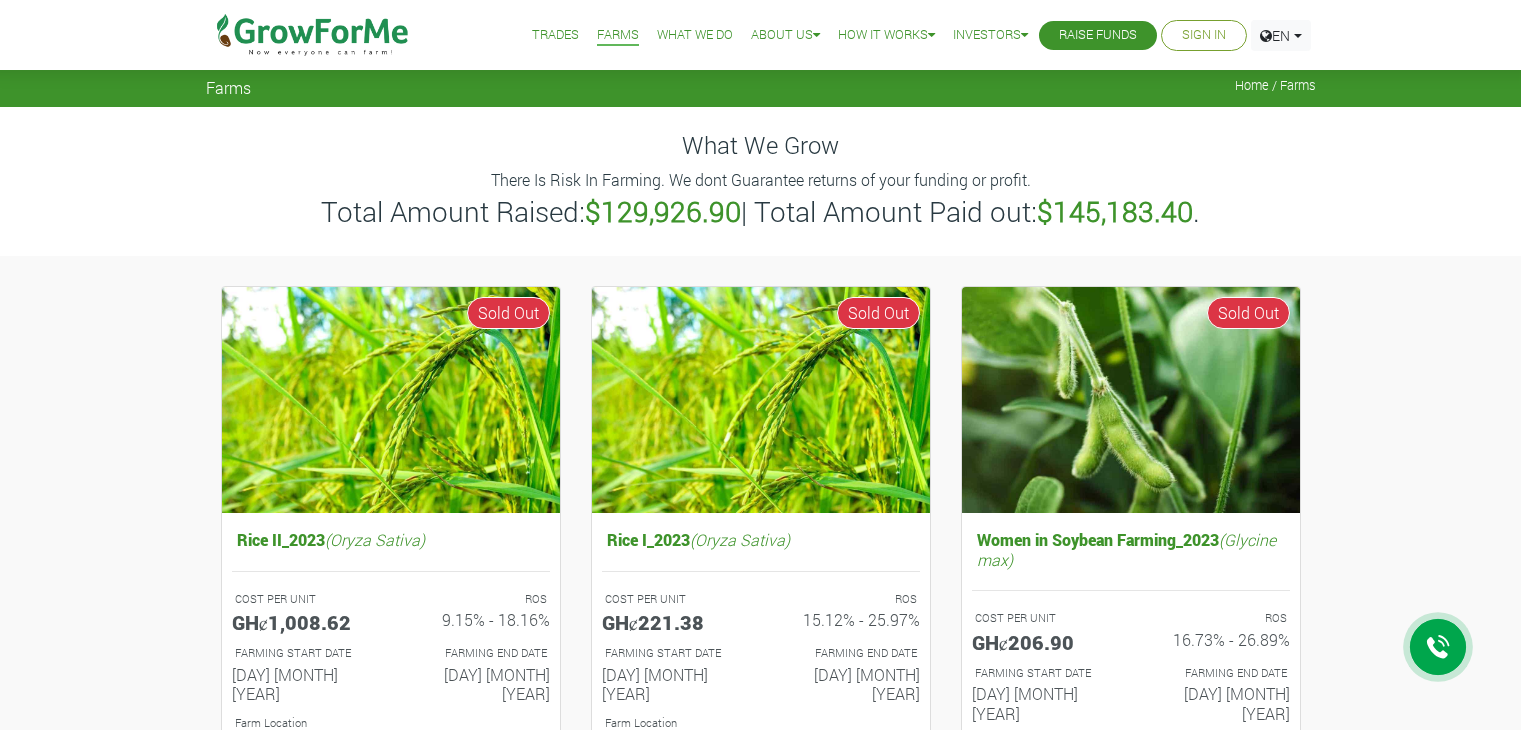 scroll, scrollTop: 247, scrollLeft: 0, axis: vertical 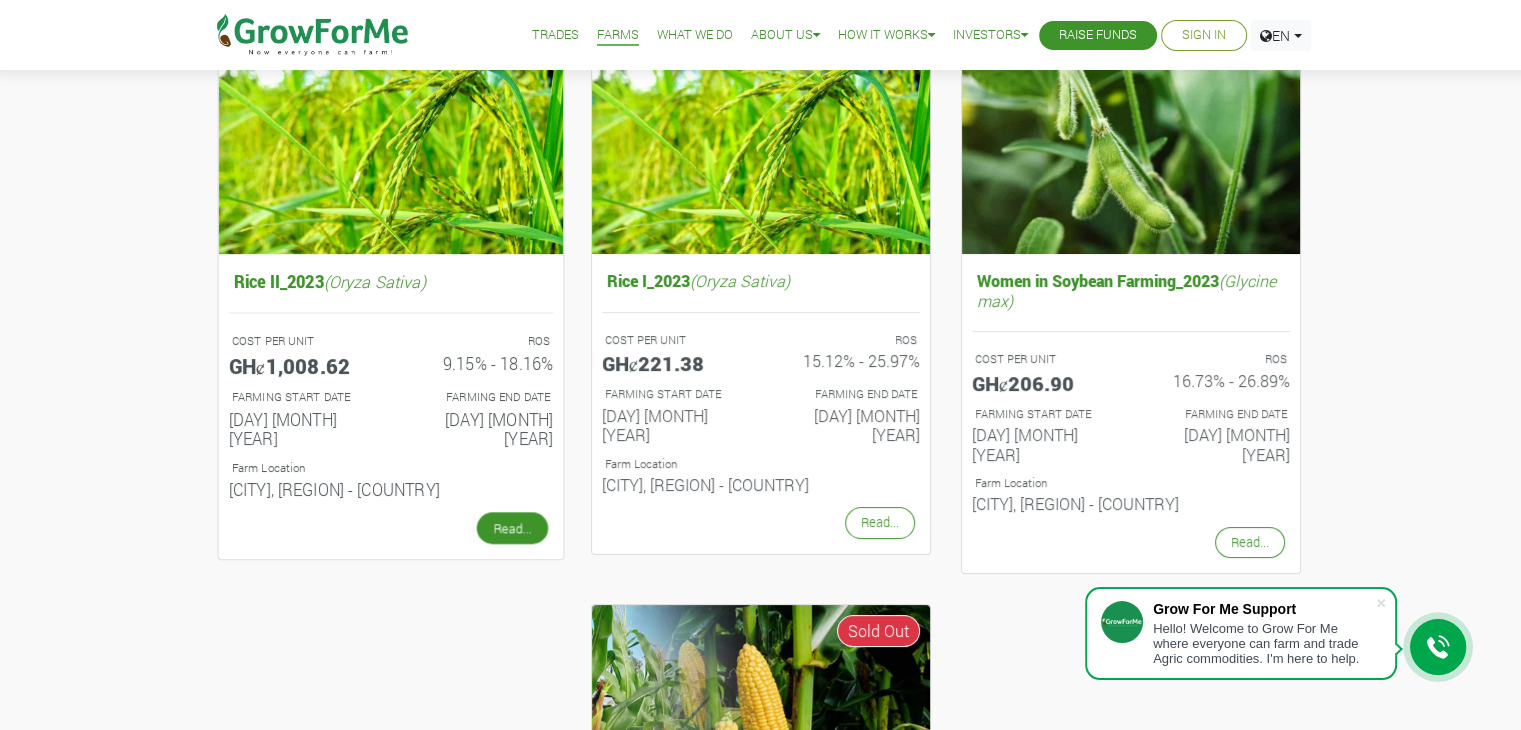 click on "Read..." at bounding box center (511, 528) 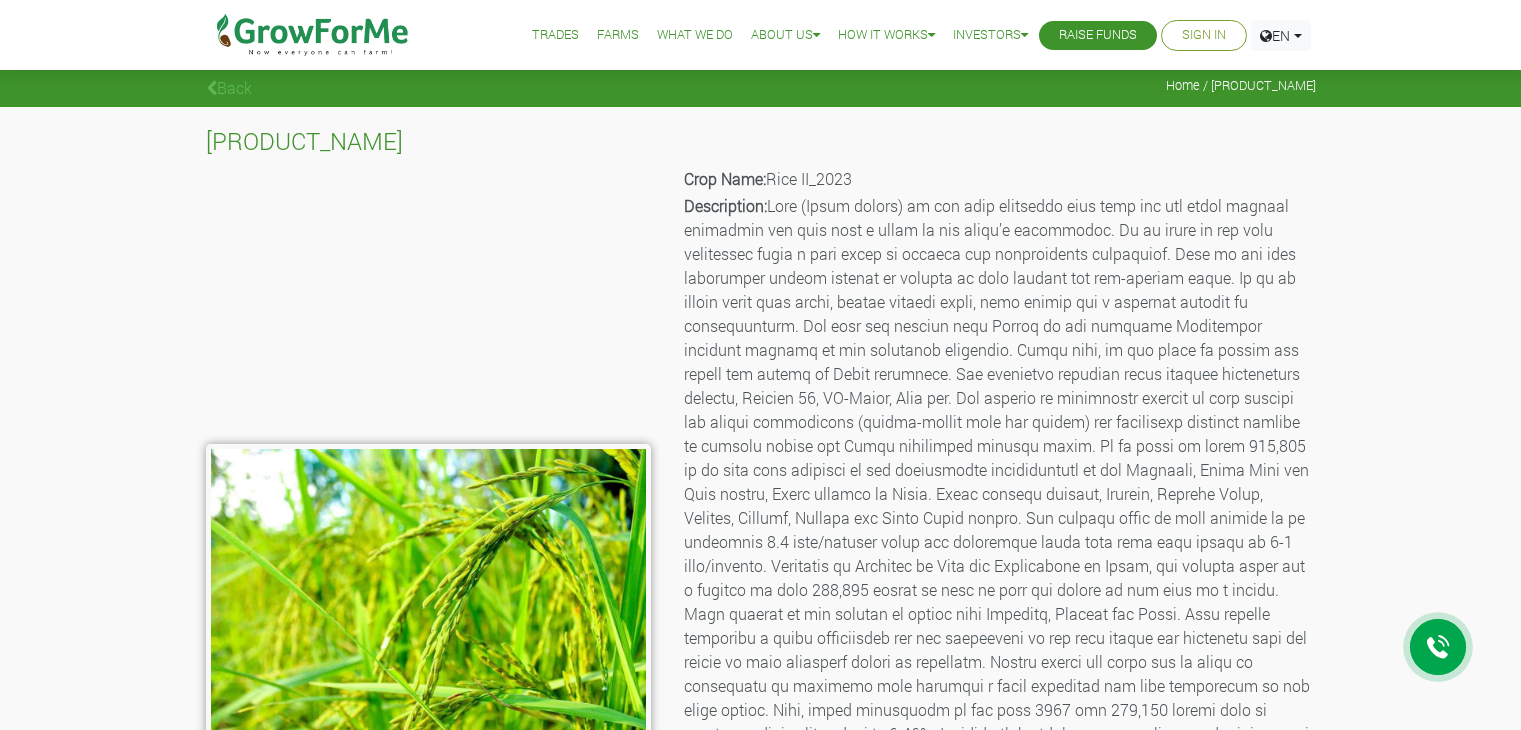 scroll, scrollTop: 0, scrollLeft: 0, axis: both 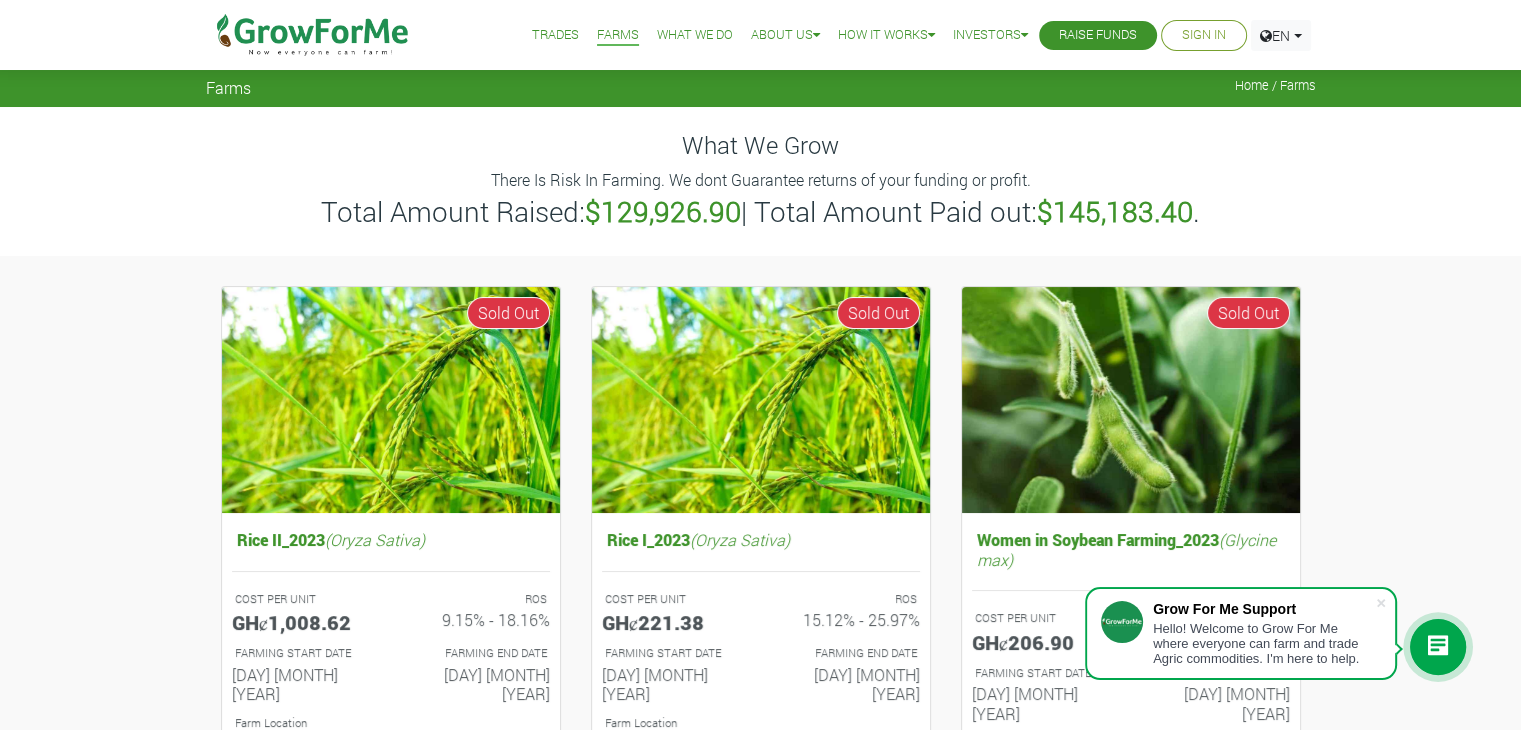 click on "What We Do" at bounding box center [695, 35] 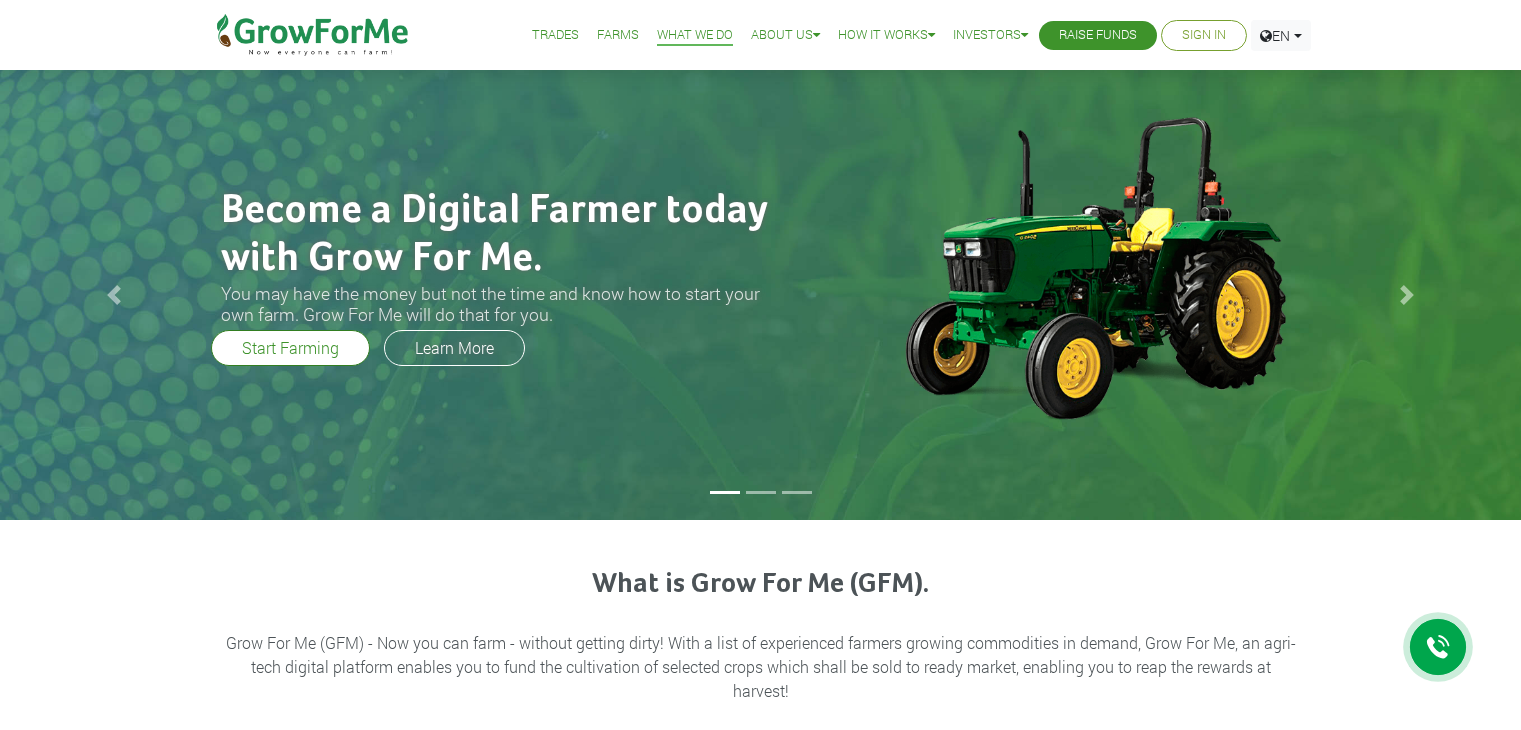 scroll, scrollTop: 0, scrollLeft: 0, axis: both 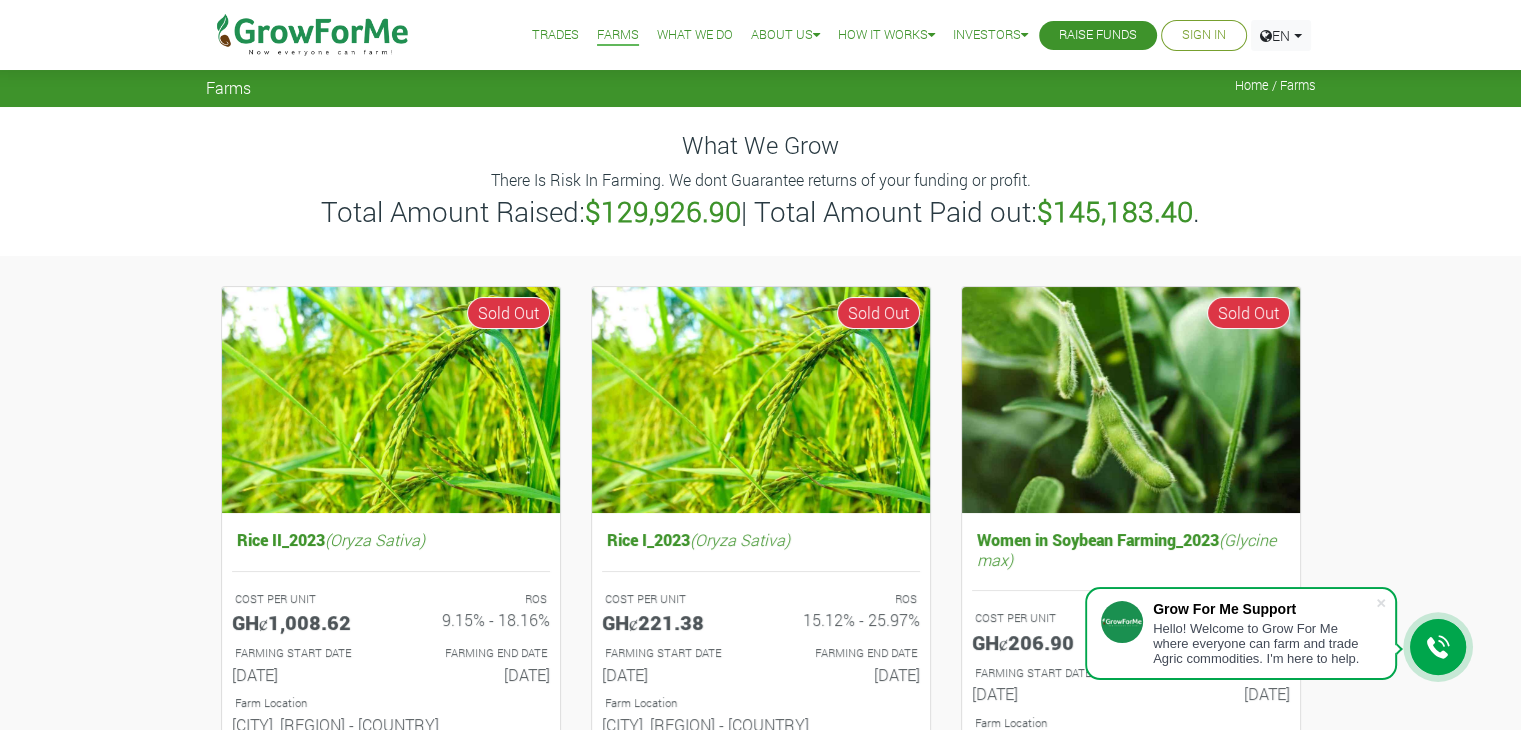 click on "Trades" at bounding box center [555, 35] 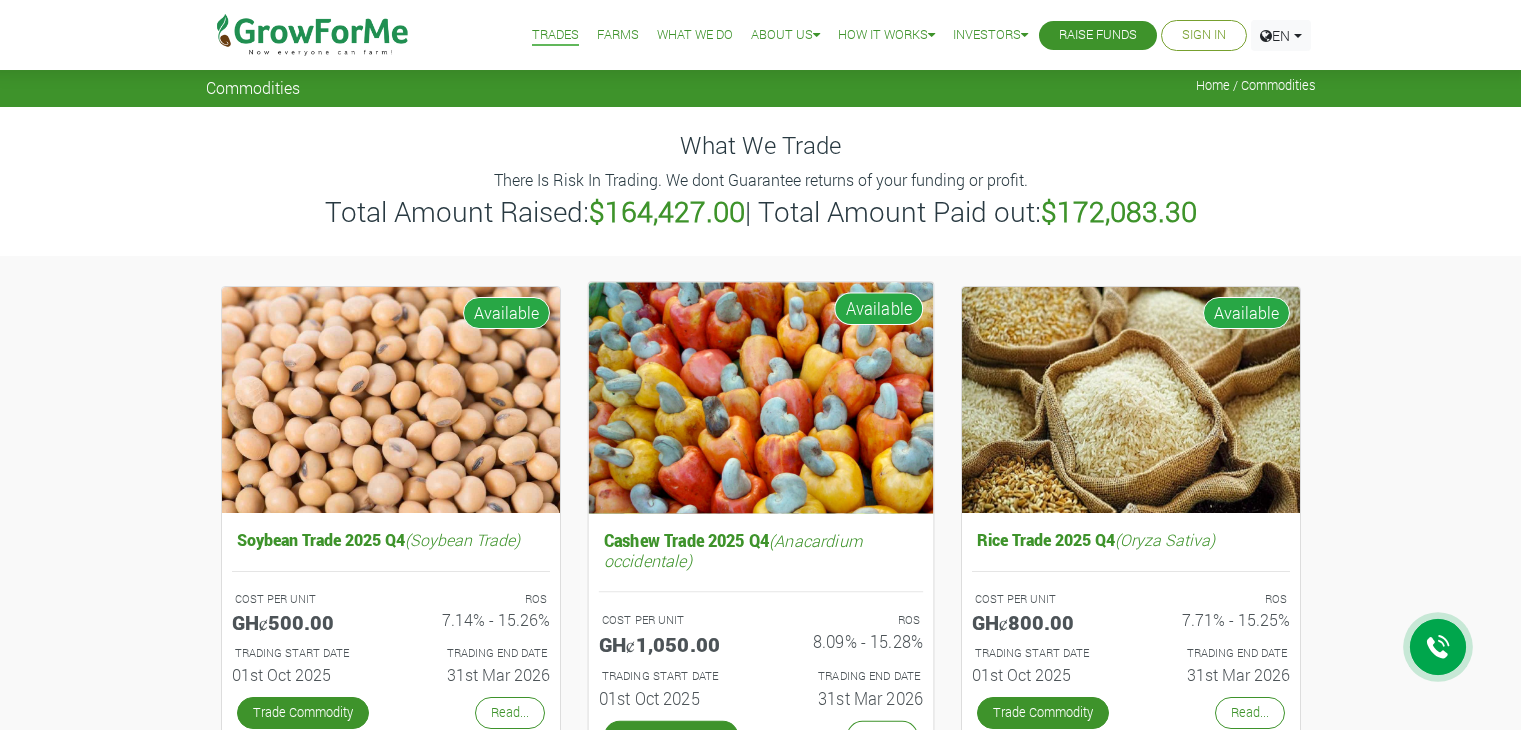 scroll, scrollTop: 0, scrollLeft: 0, axis: both 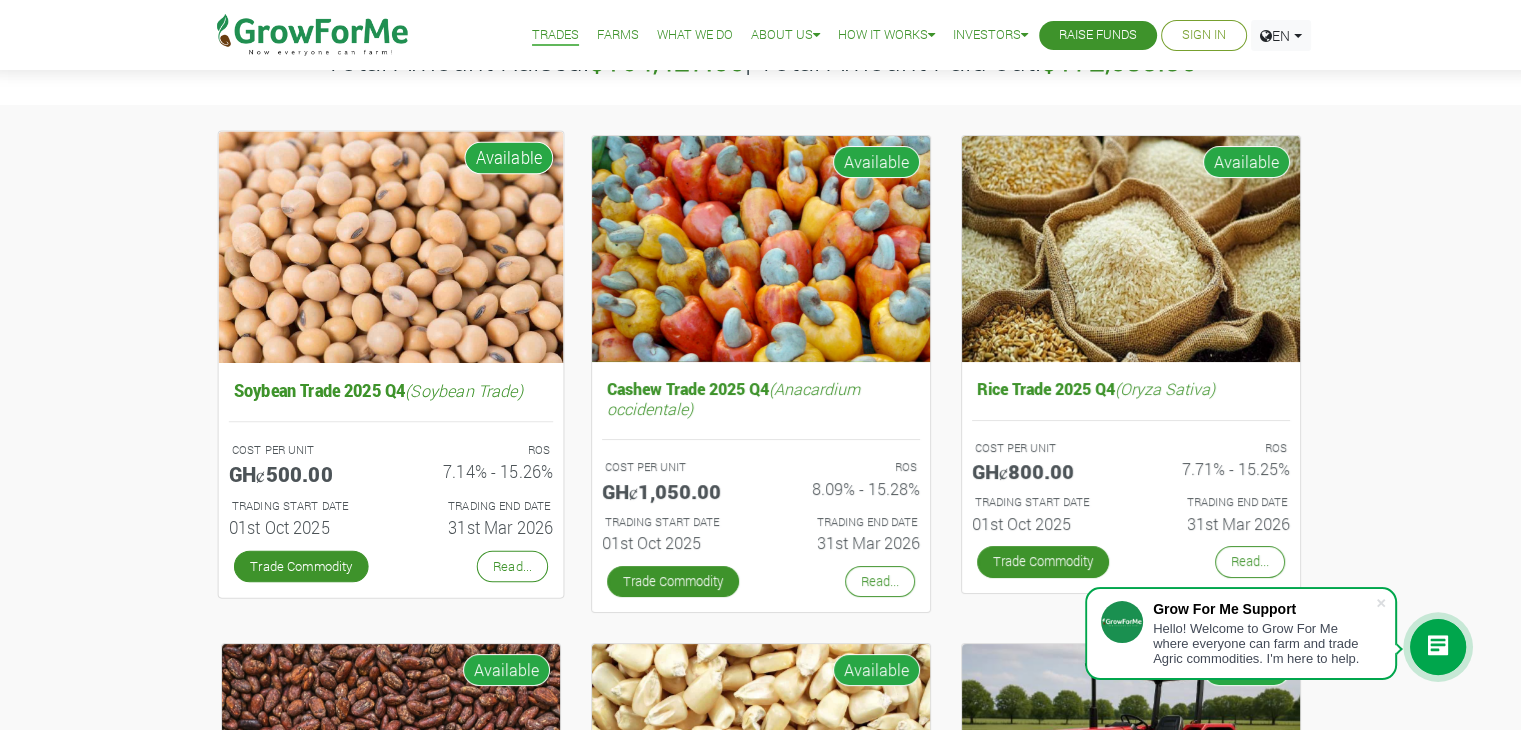 click at bounding box center (390, 246) 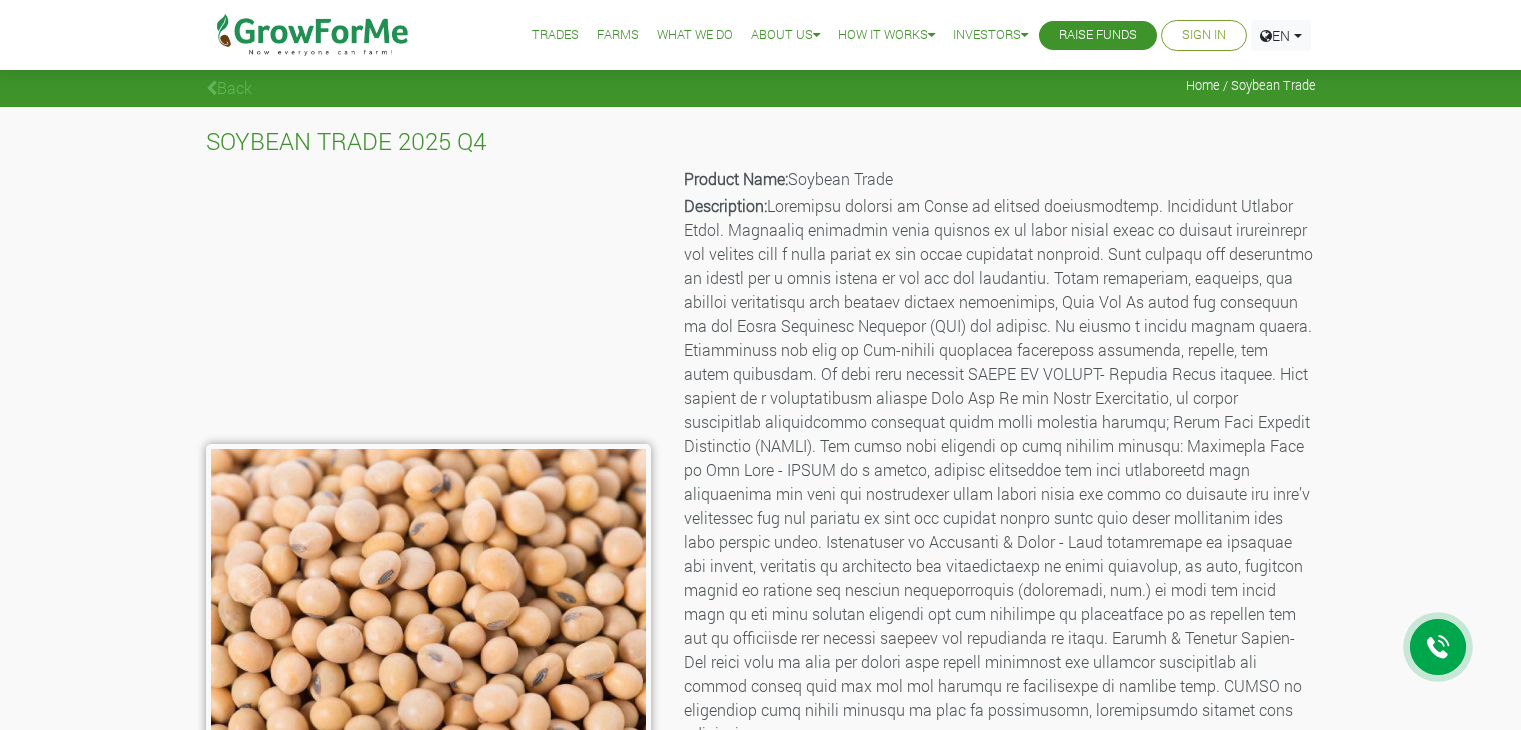 scroll, scrollTop: 0, scrollLeft: 0, axis: both 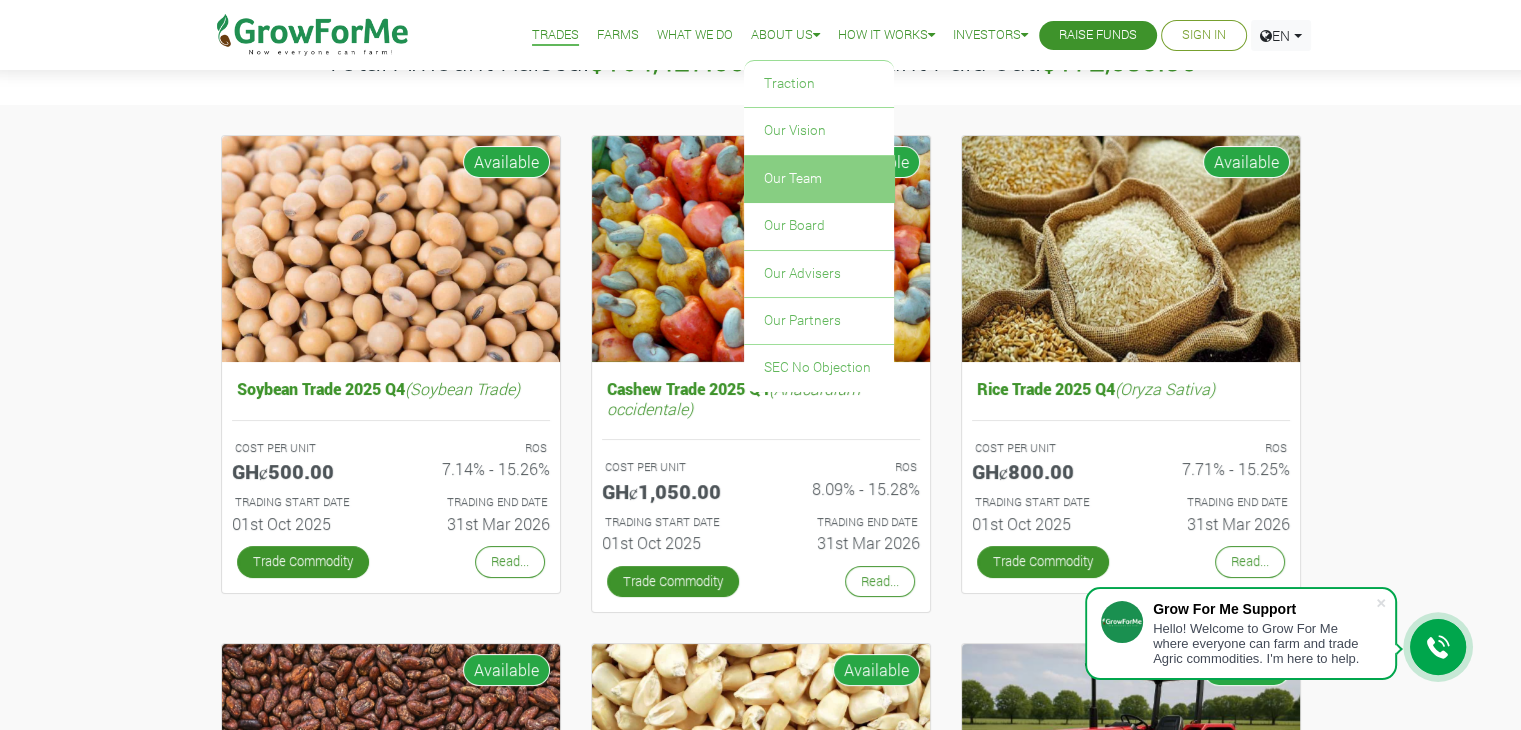 click on "Our Team" at bounding box center [819, 179] 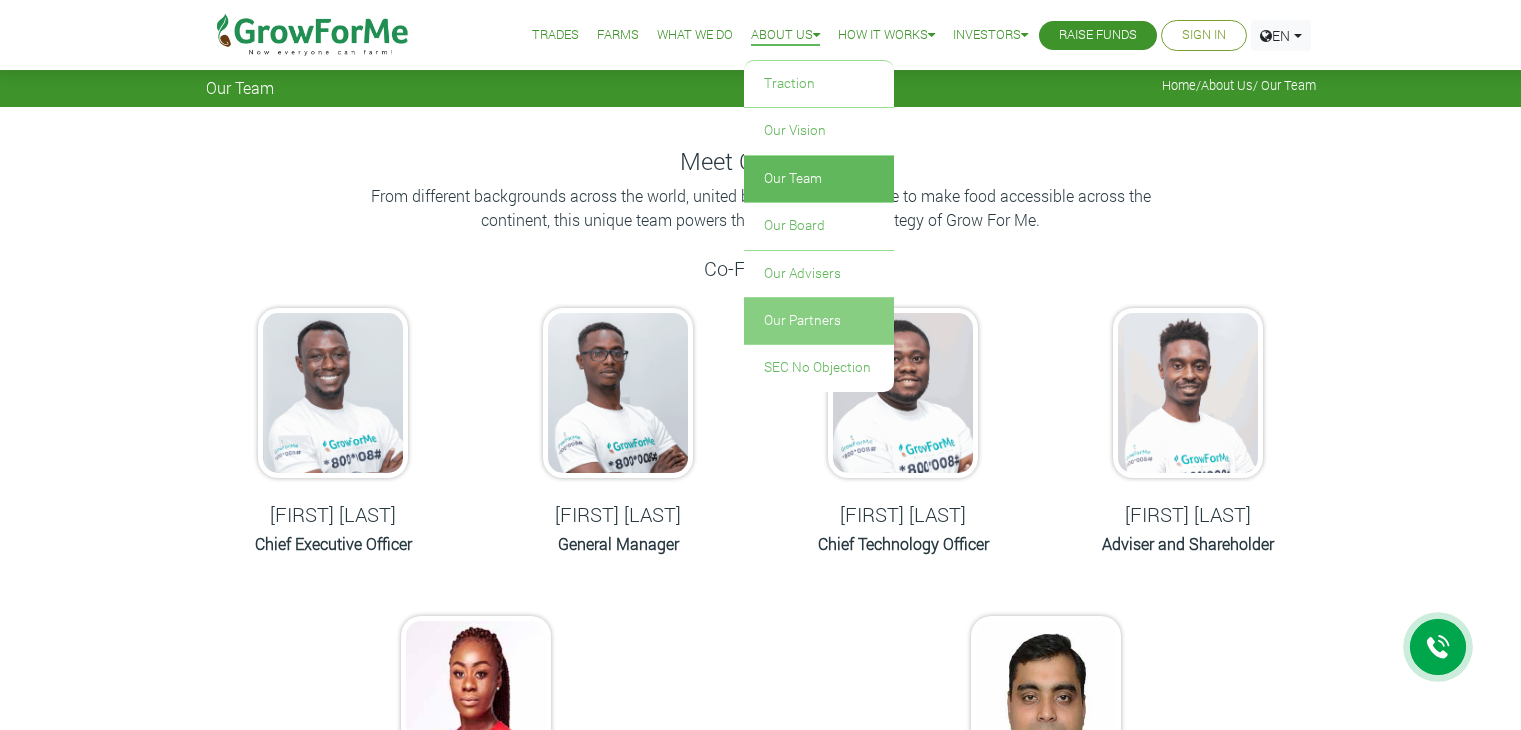 scroll, scrollTop: 0, scrollLeft: 0, axis: both 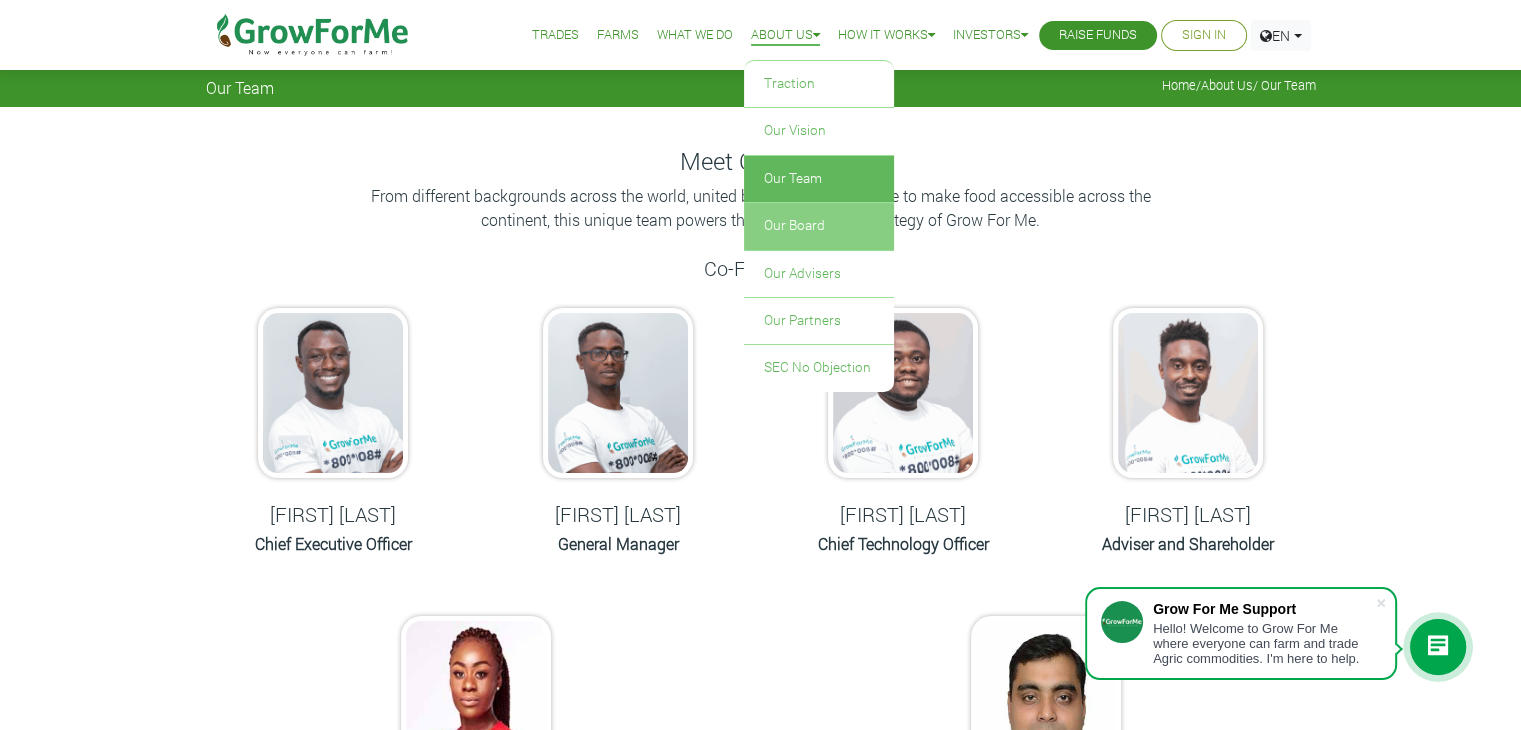 click on "Our Board" at bounding box center [819, 226] 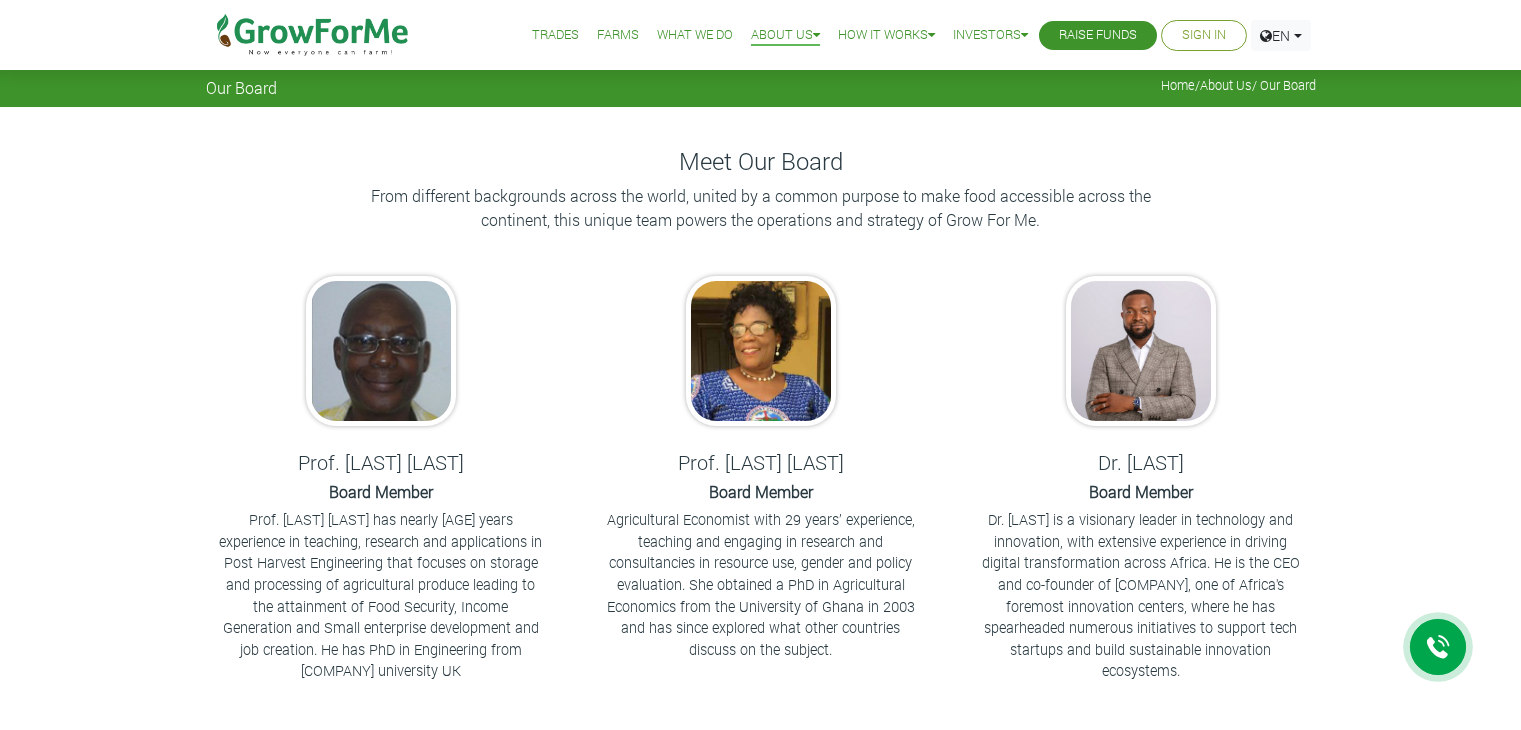 scroll, scrollTop: 0, scrollLeft: 0, axis: both 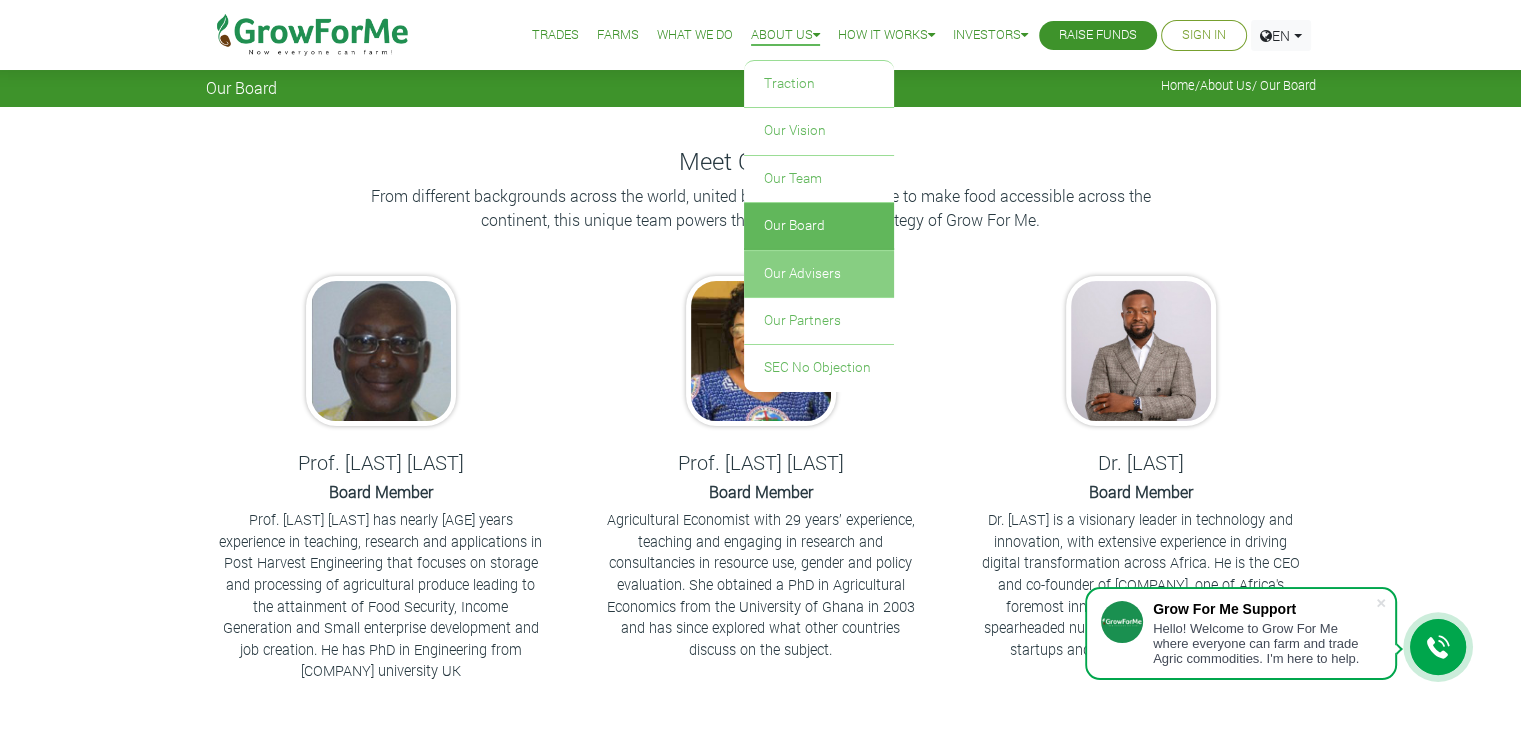 click on "Our Advisers" at bounding box center (819, 274) 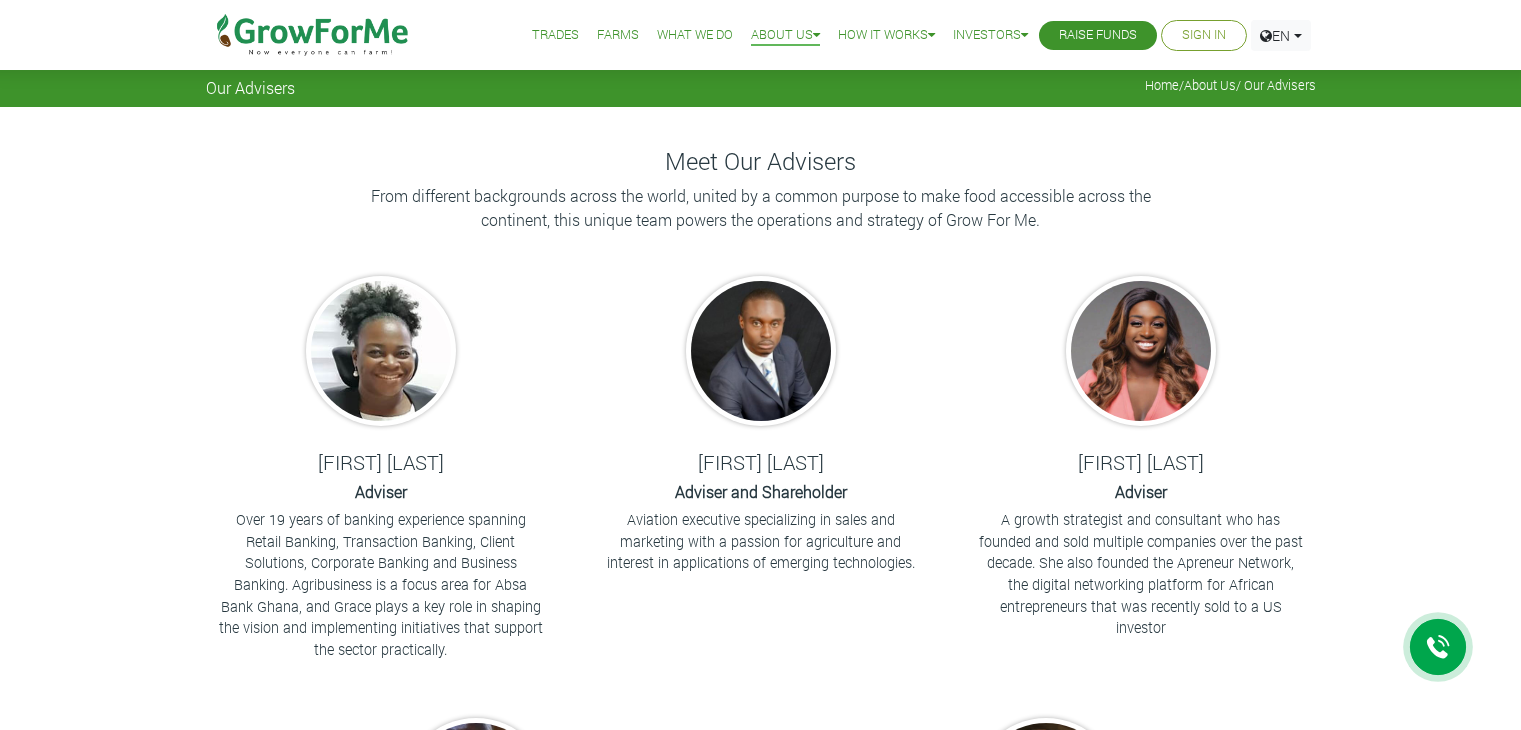 scroll, scrollTop: 0, scrollLeft: 0, axis: both 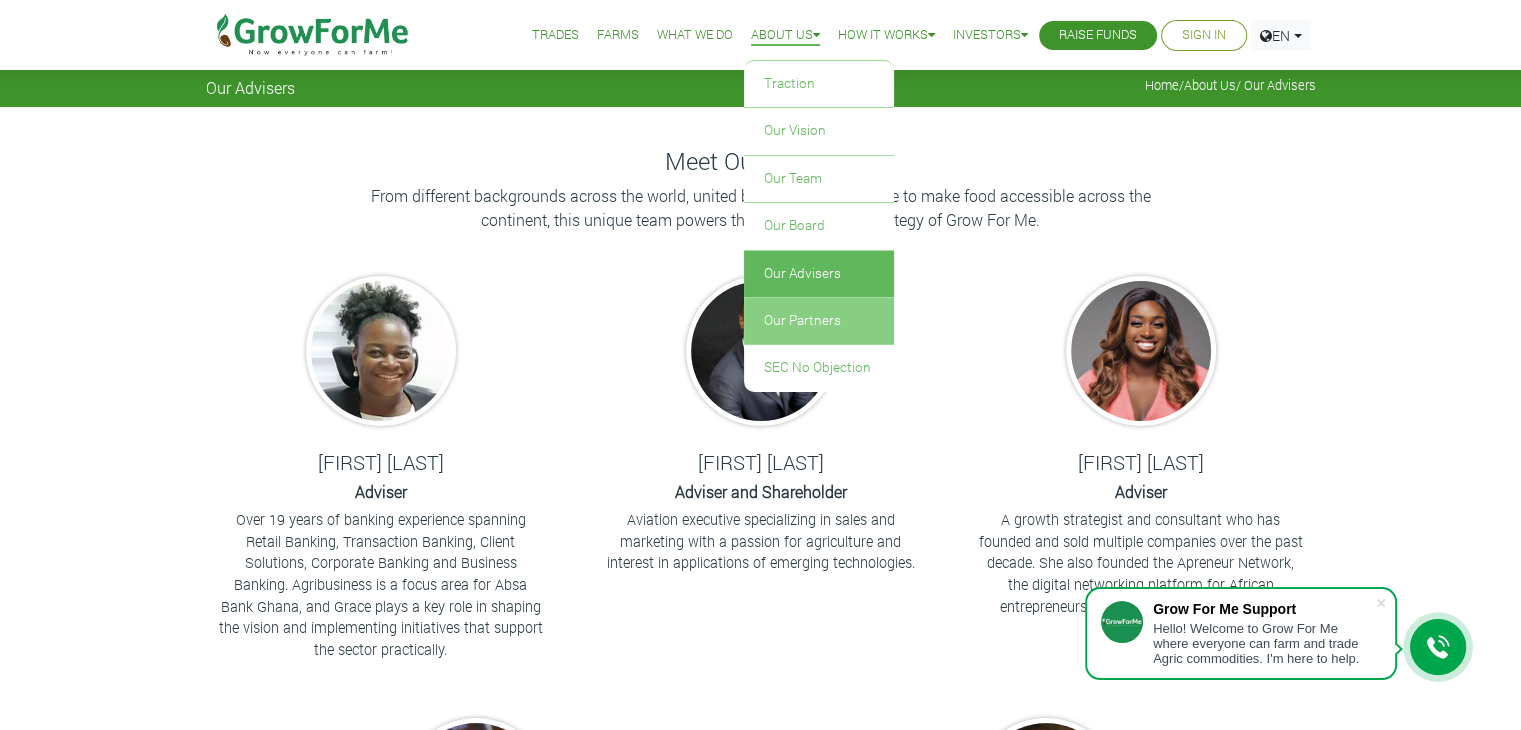 click on "Our Partners" at bounding box center (819, 321) 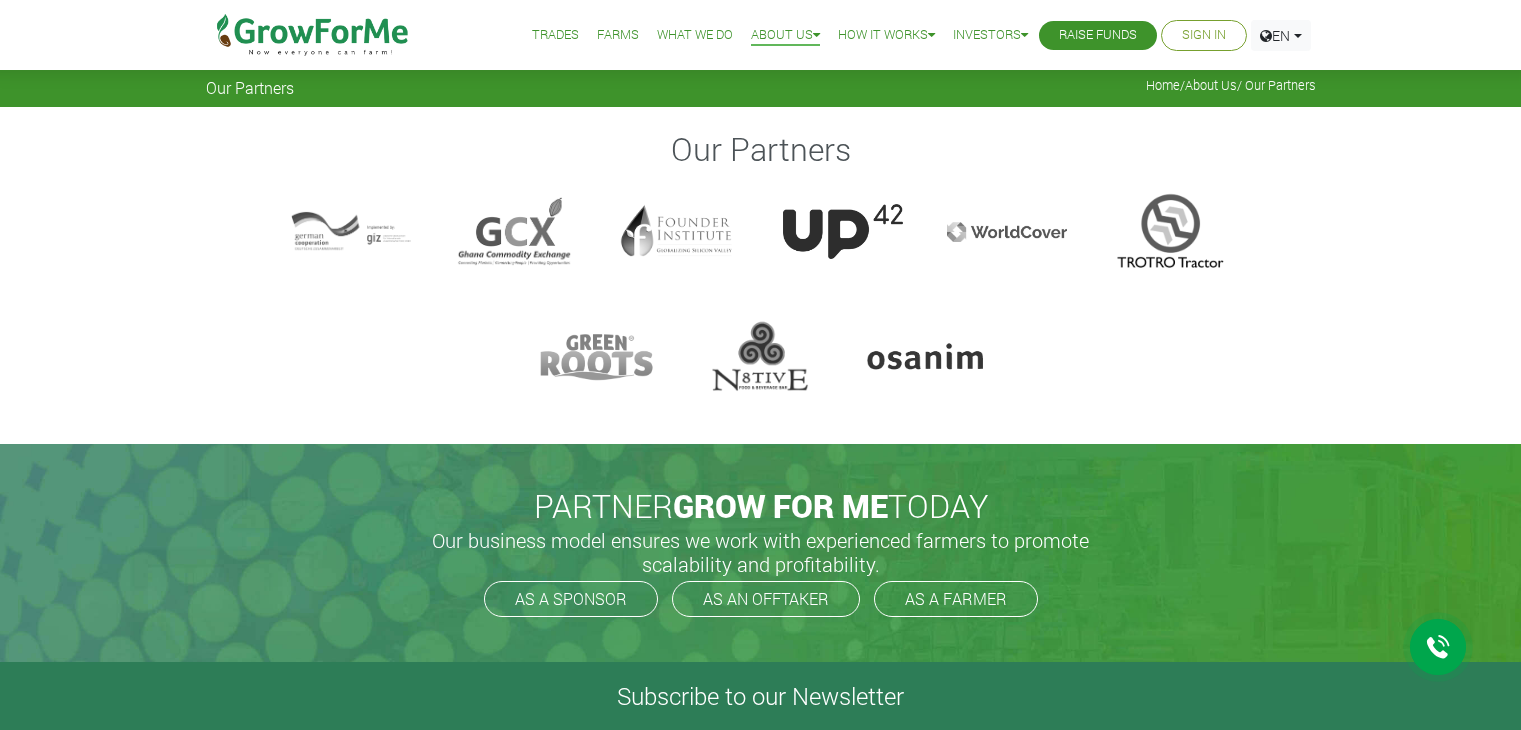 scroll, scrollTop: 0, scrollLeft: 0, axis: both 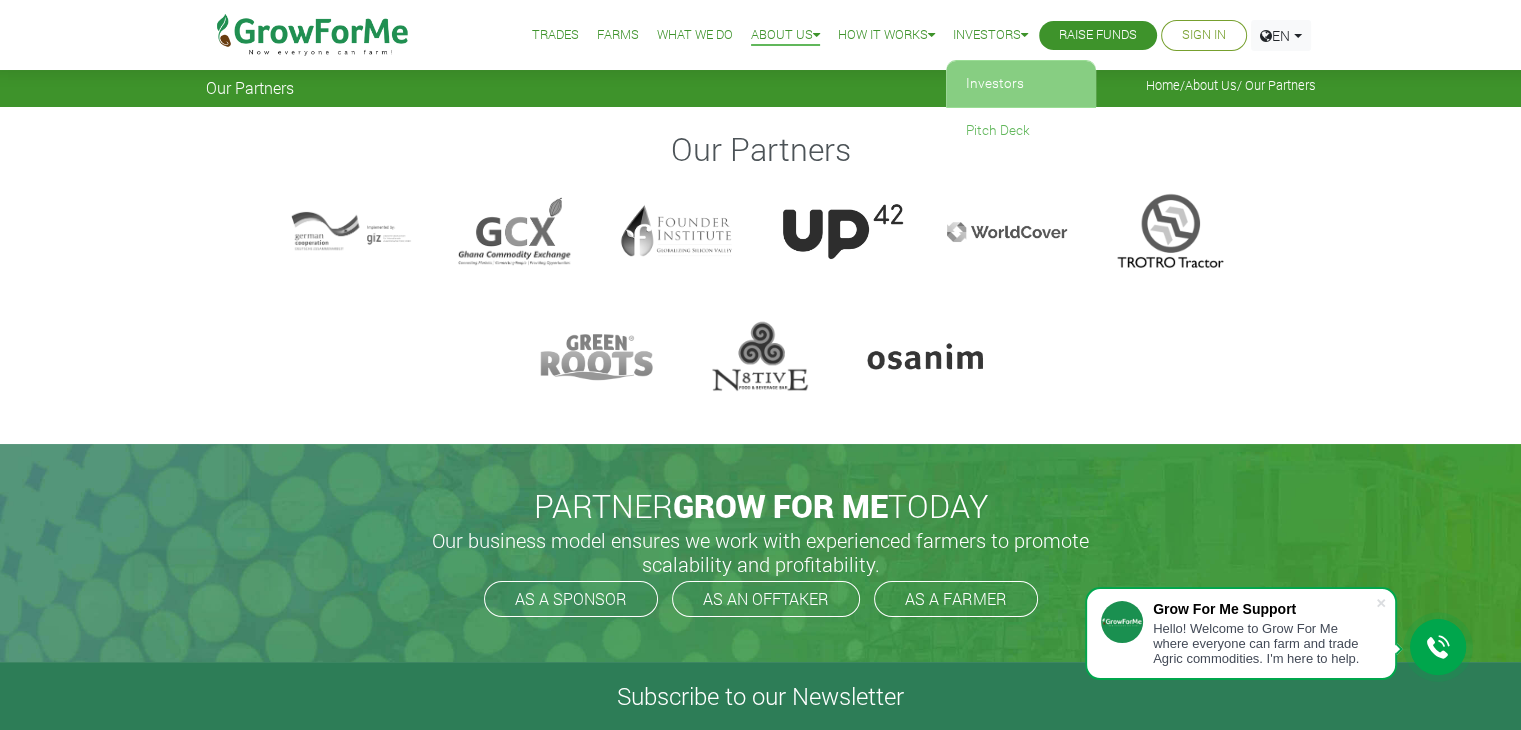 click on "Investors" at bounding box center [1021, 84] 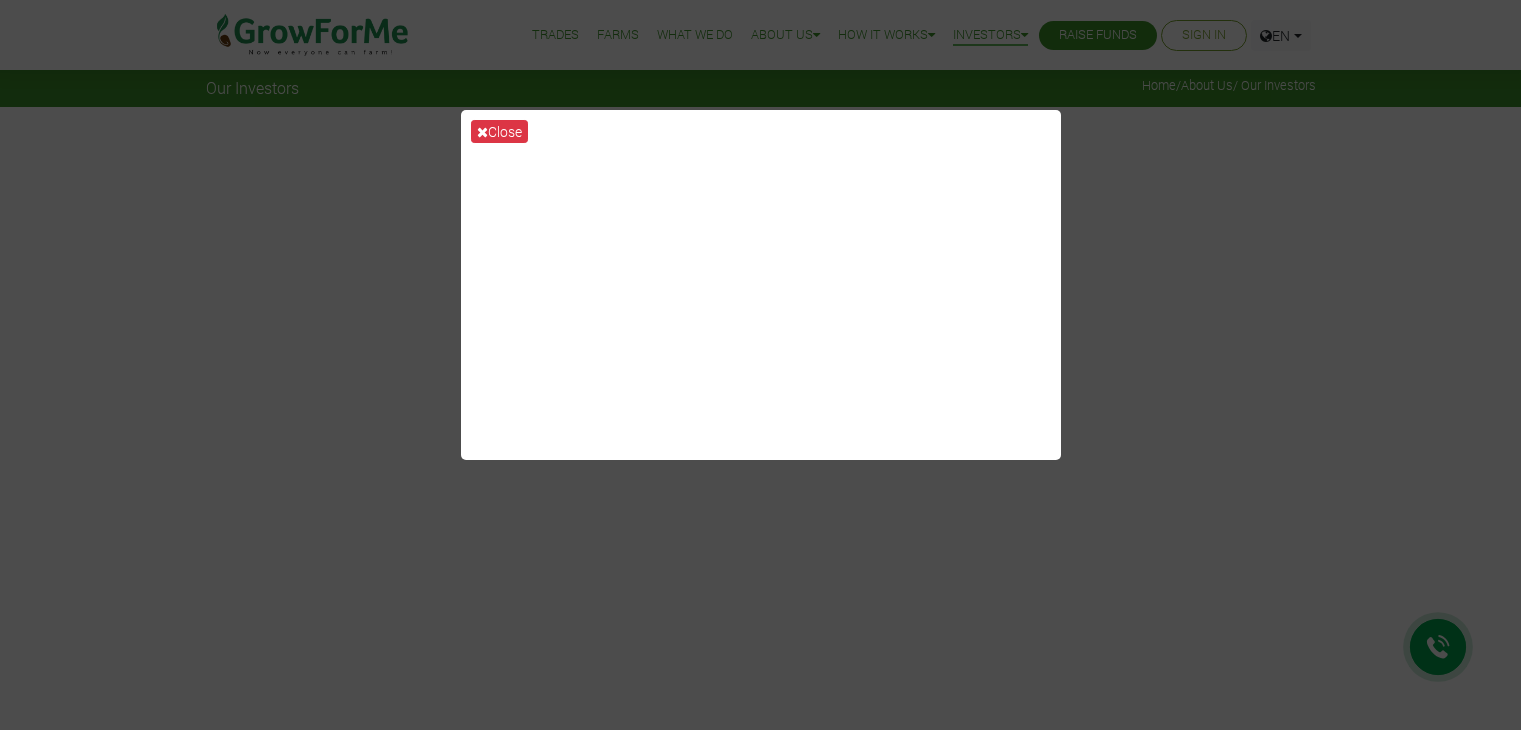 scroll, scrollTop: 0, scrollLeft: 0, axis: both 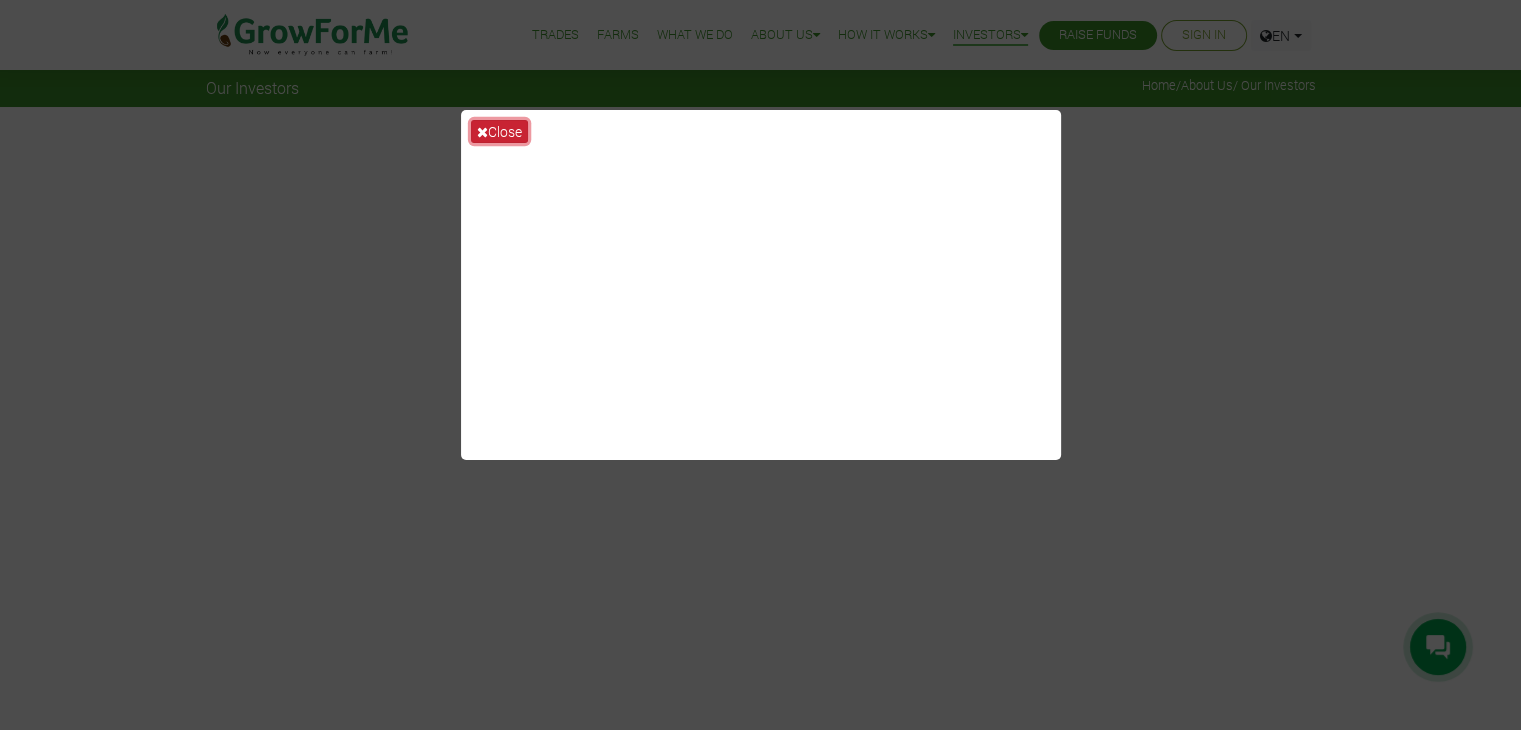 click on "Close" at bounding box center (499, 131) 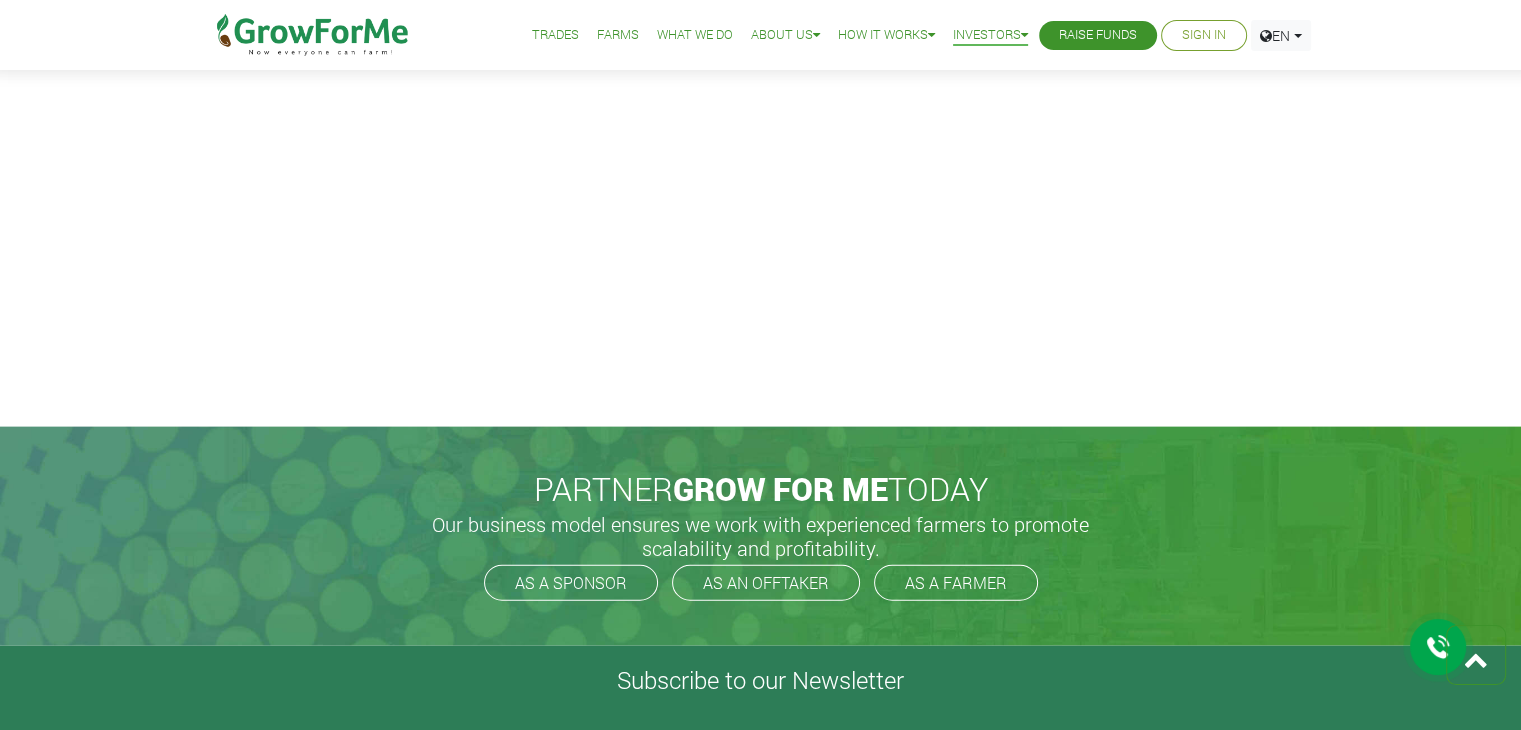 scroll, scrollTop: 4322, scrollLeft: 0, axis: vertical 